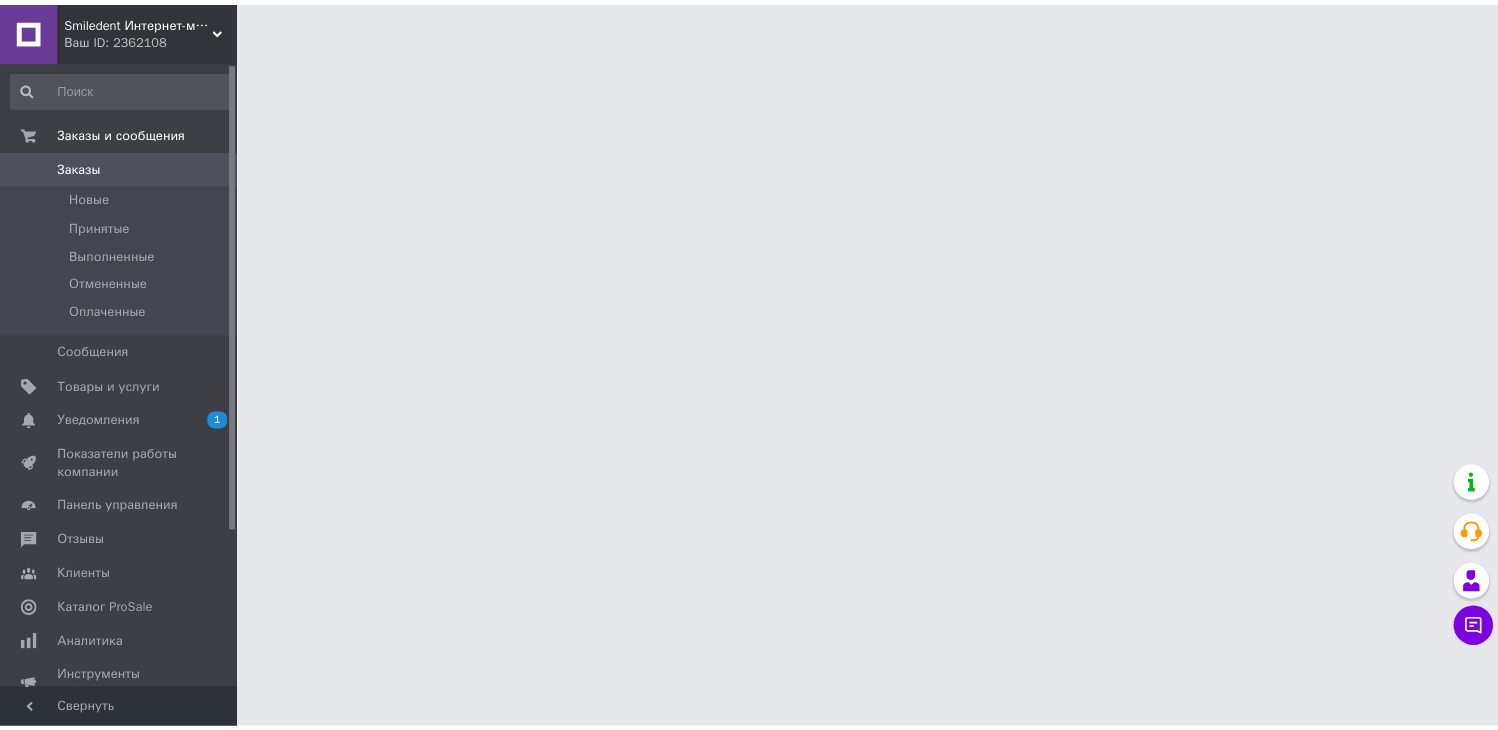 scroll, scrollTop: 0, scrollLeft: 0, axis: both 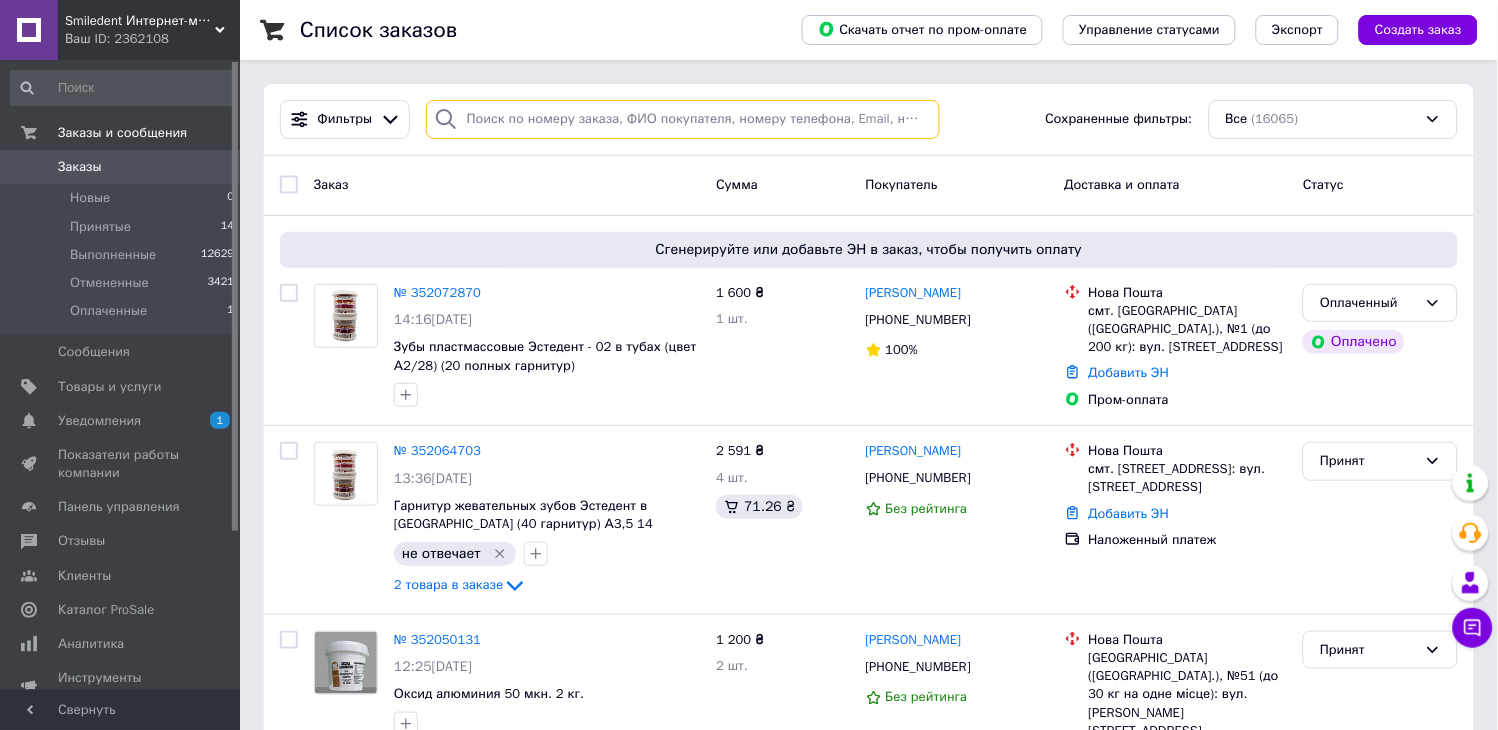 click at bounding box center (683, 119) 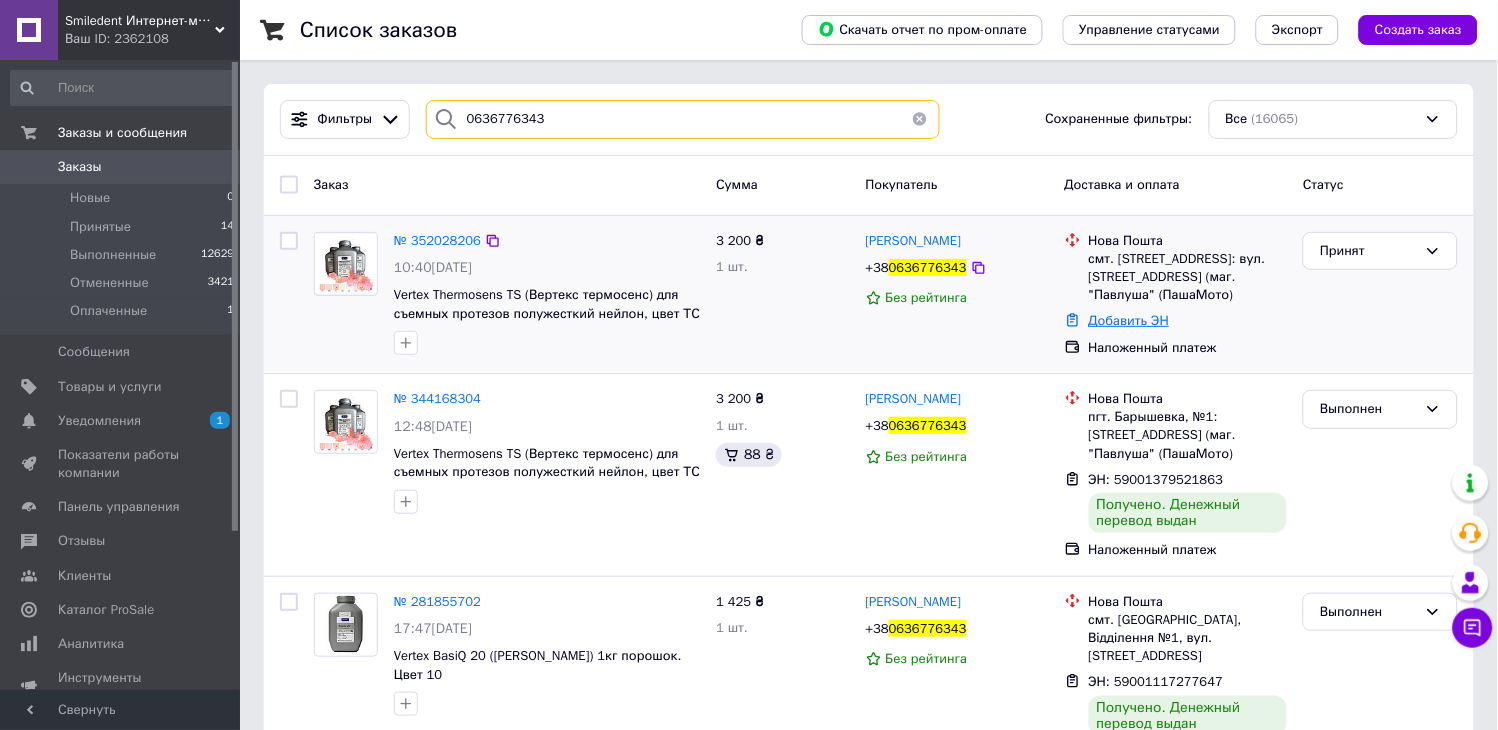 type on "0636776343" 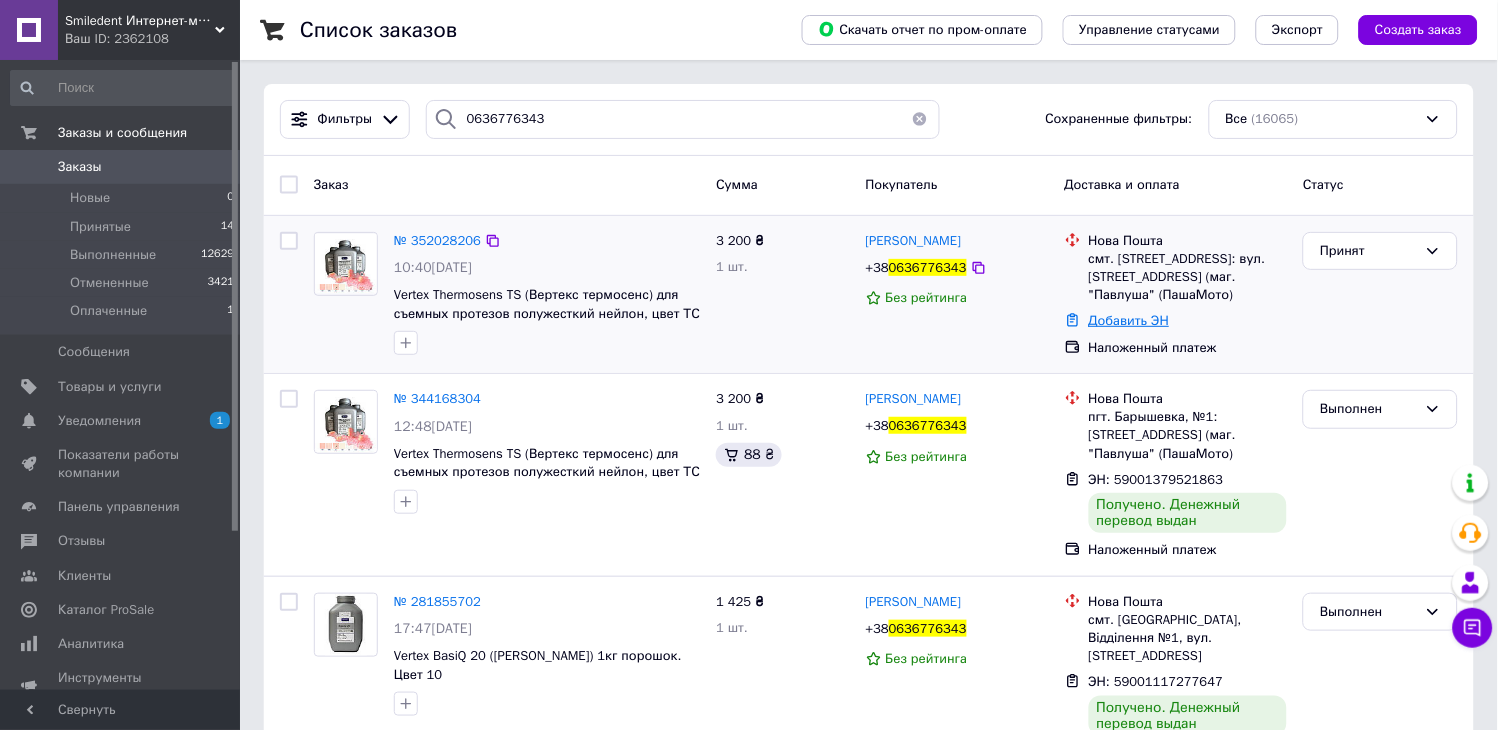 click on "Добавить ЭН" at bounding box center (1129, 320) 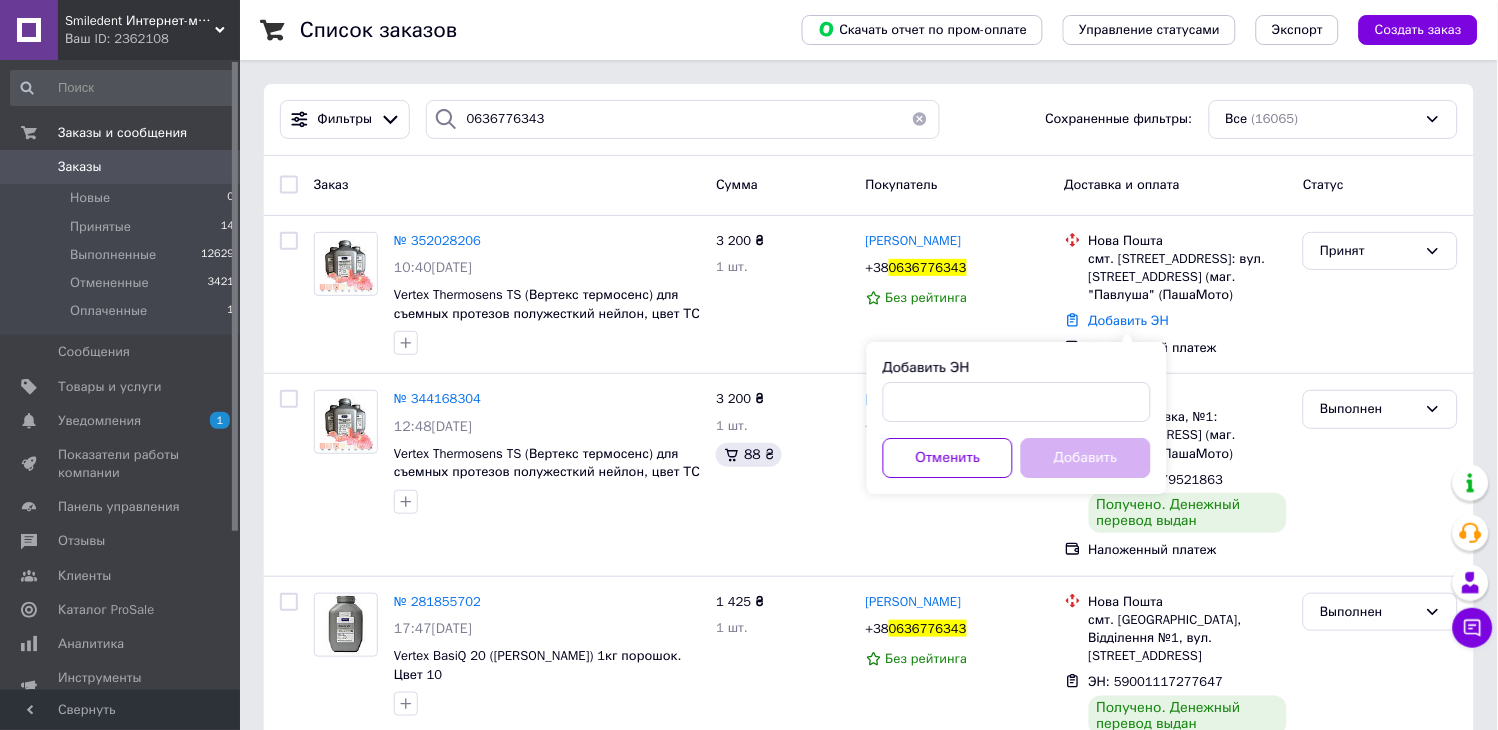 click on "Добавить ЭН Отменить Добавить" at bounding box center [1017, 418] 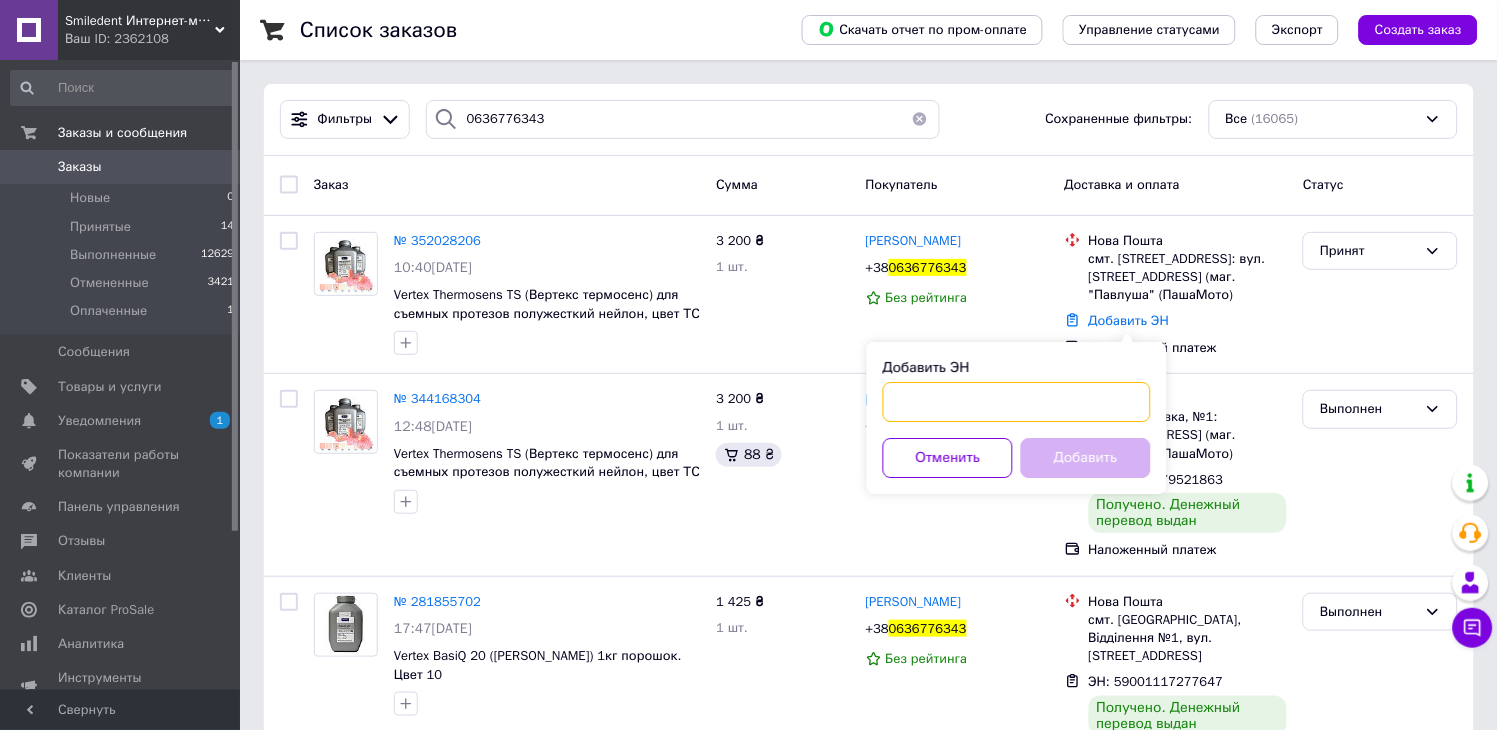 click on "Добавить ЭН" at bounding box center (1017, 402) 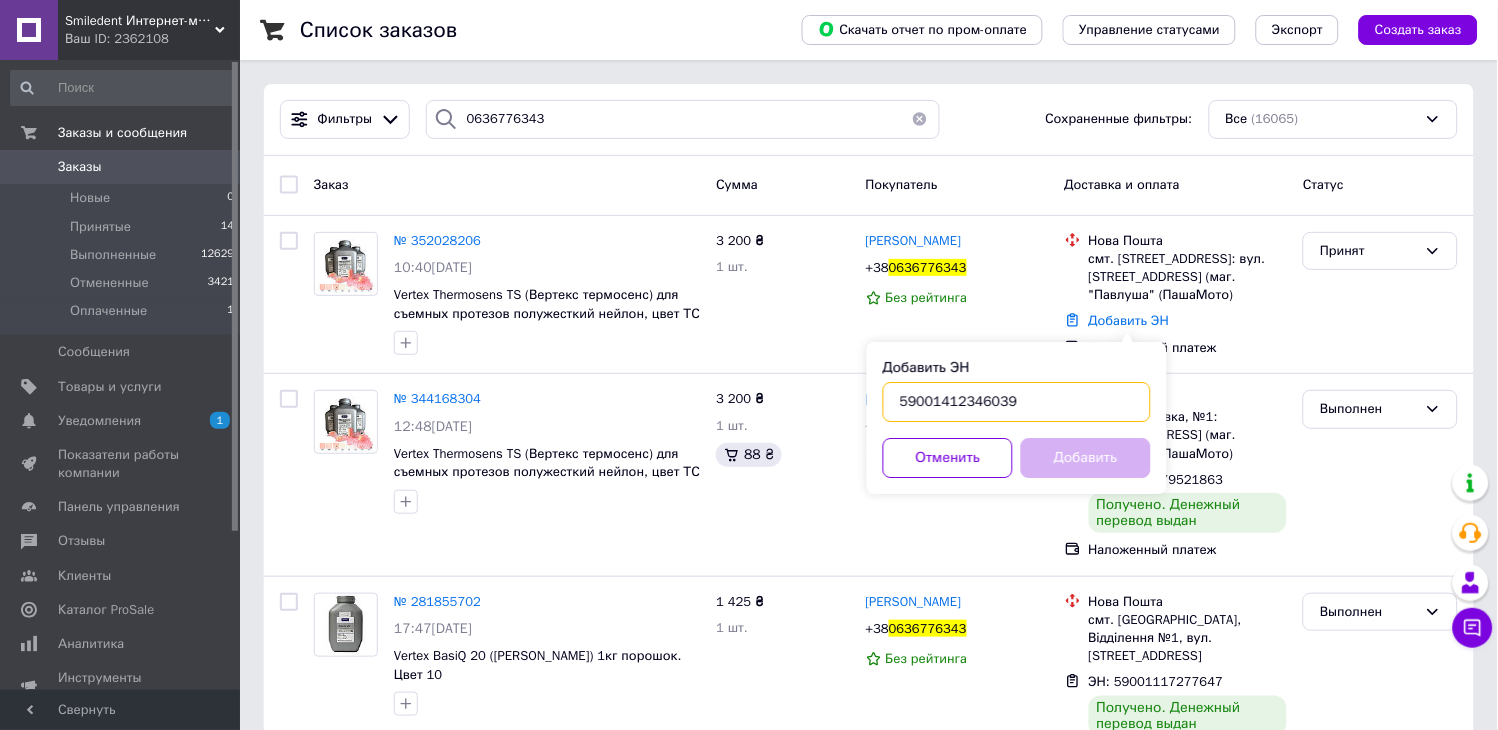 type on "59001412346039" 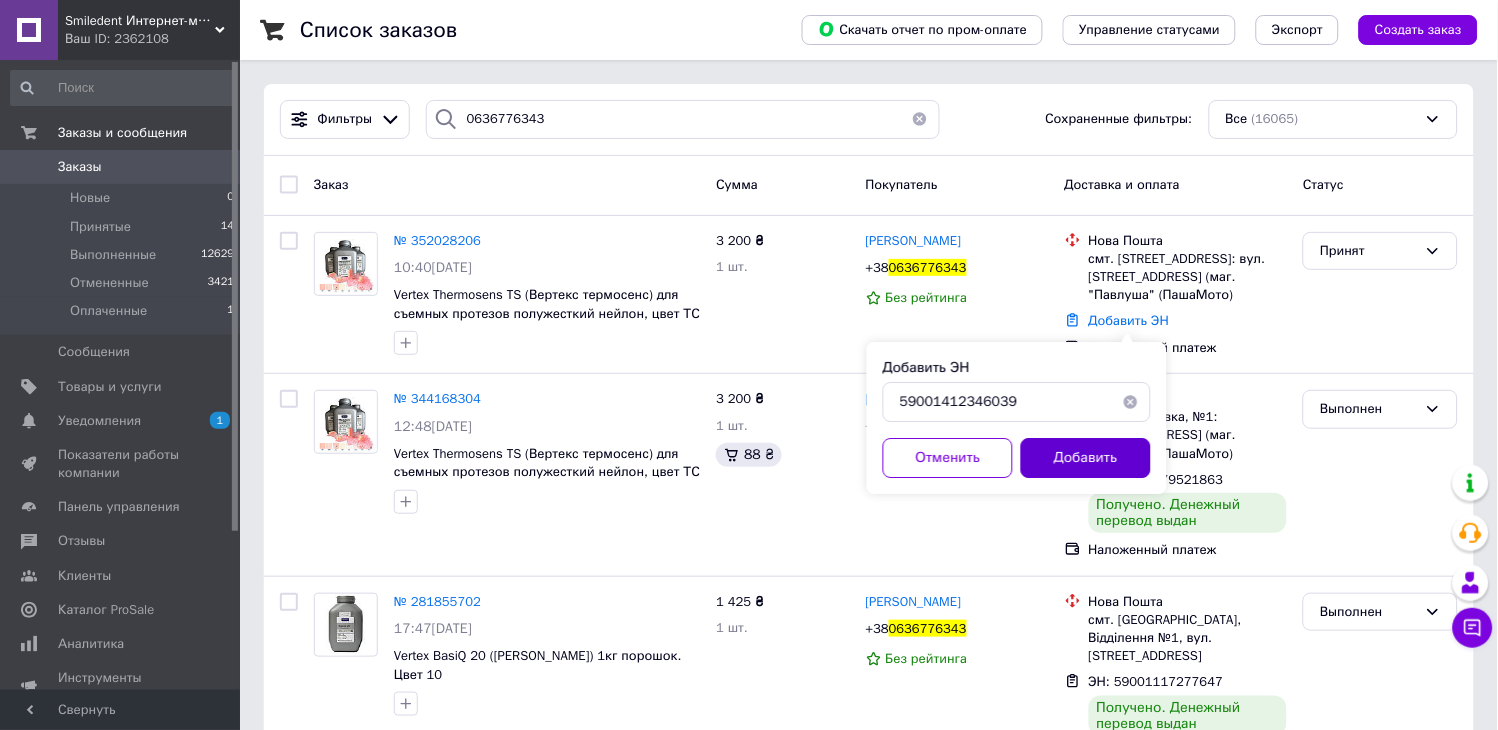 click on "Добавить" at bounding box center [1086, 458] 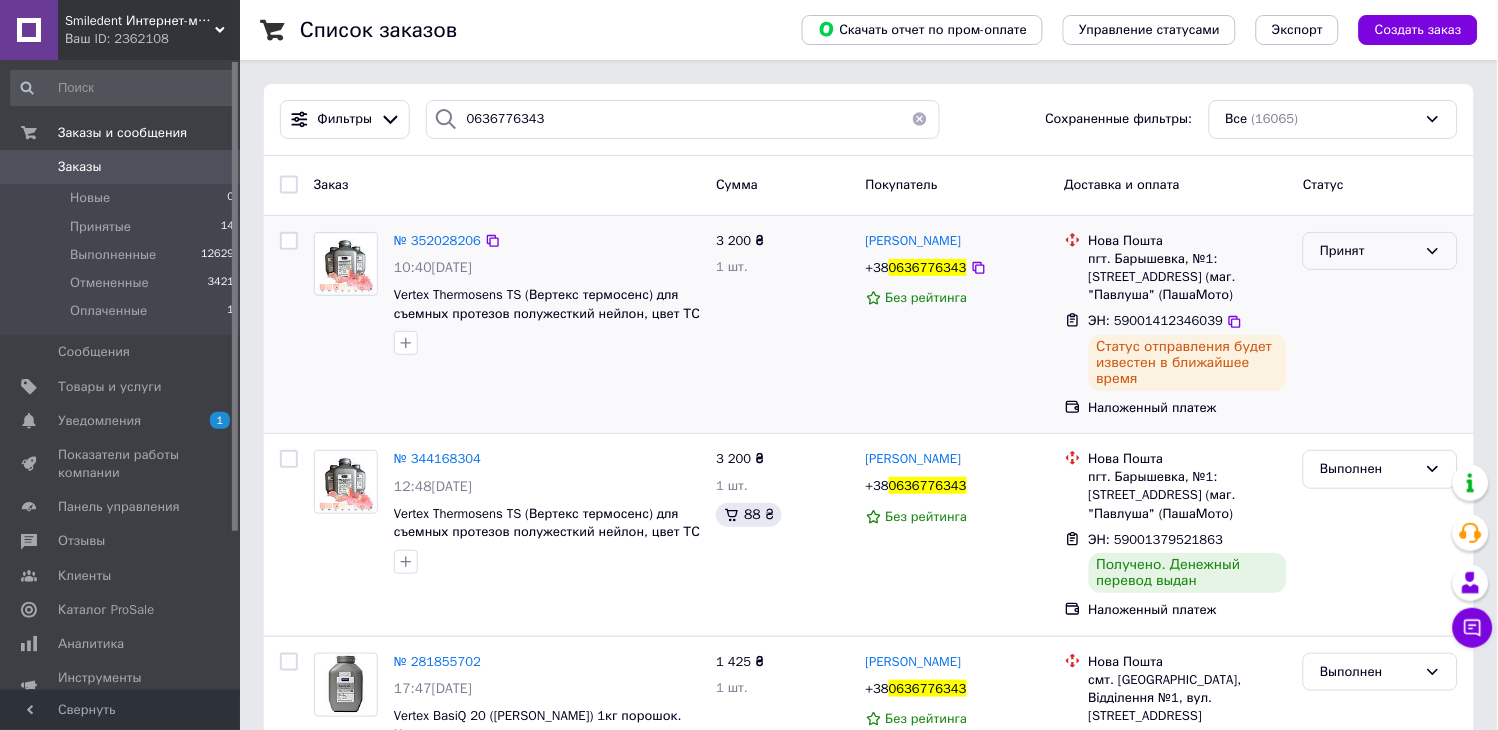 click on "Принят" at bounding box center (1380, 251) 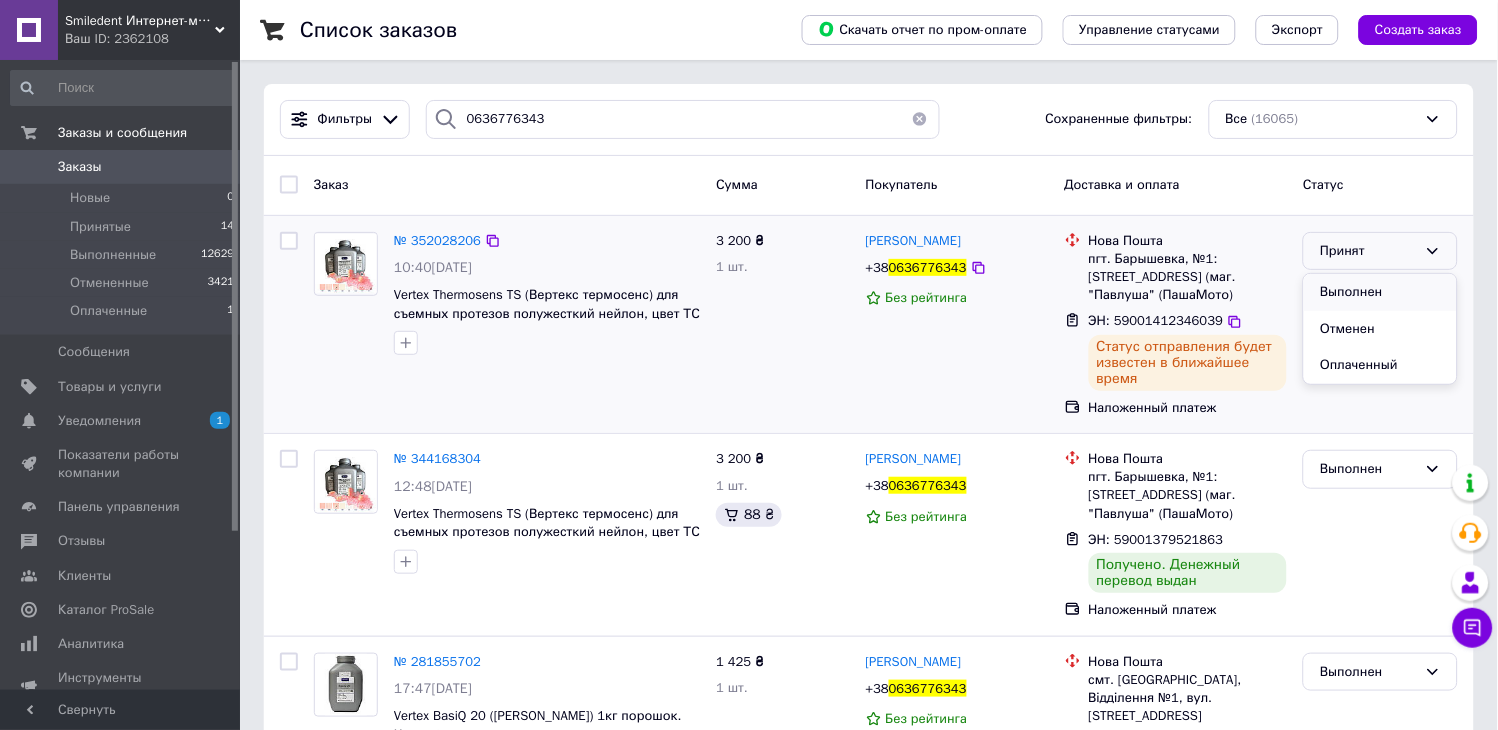 click on "Выполнен" at bounding box center [1380, 292] 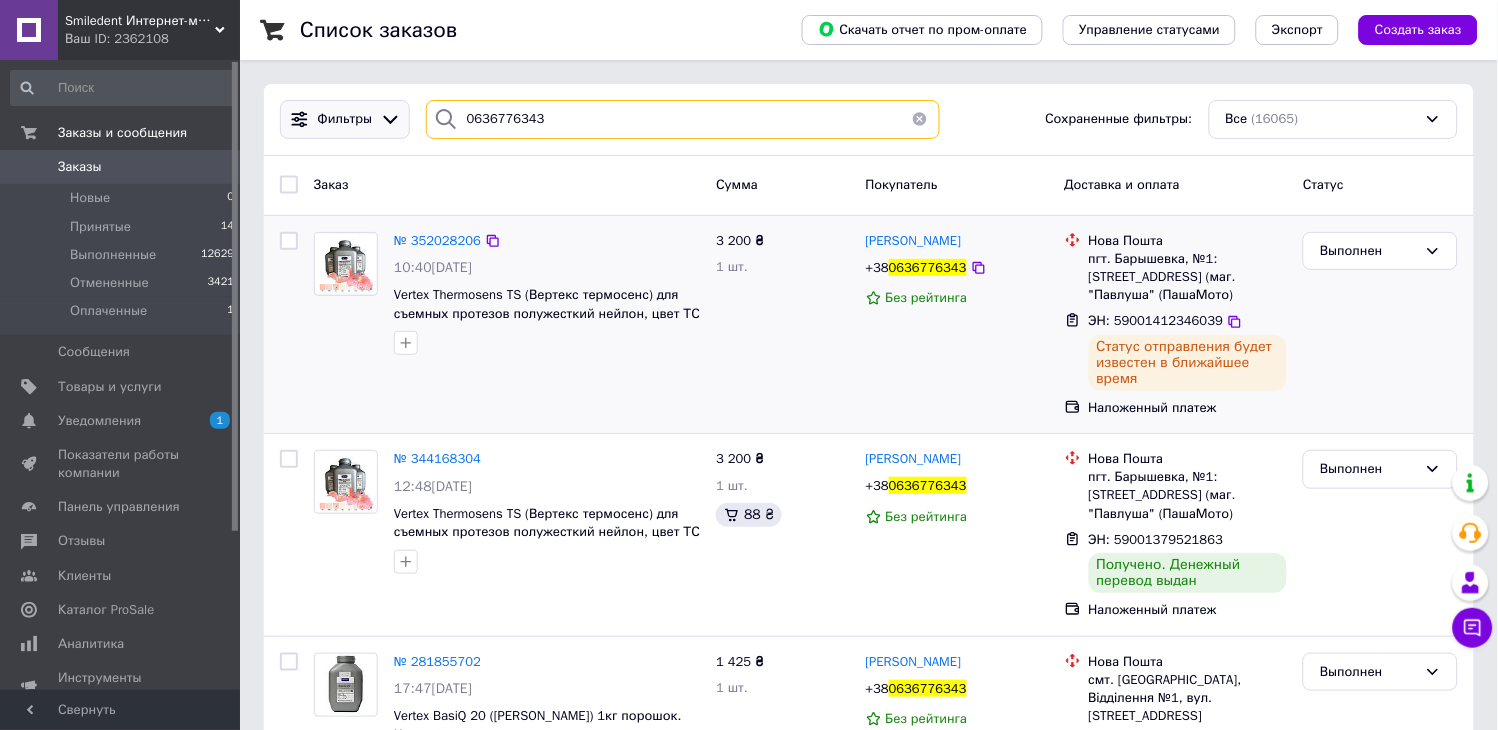 drag, startPoint x: 641, startPoint y: 103, endPoint x: 371, endPoint y: 124, distance: 270.81543 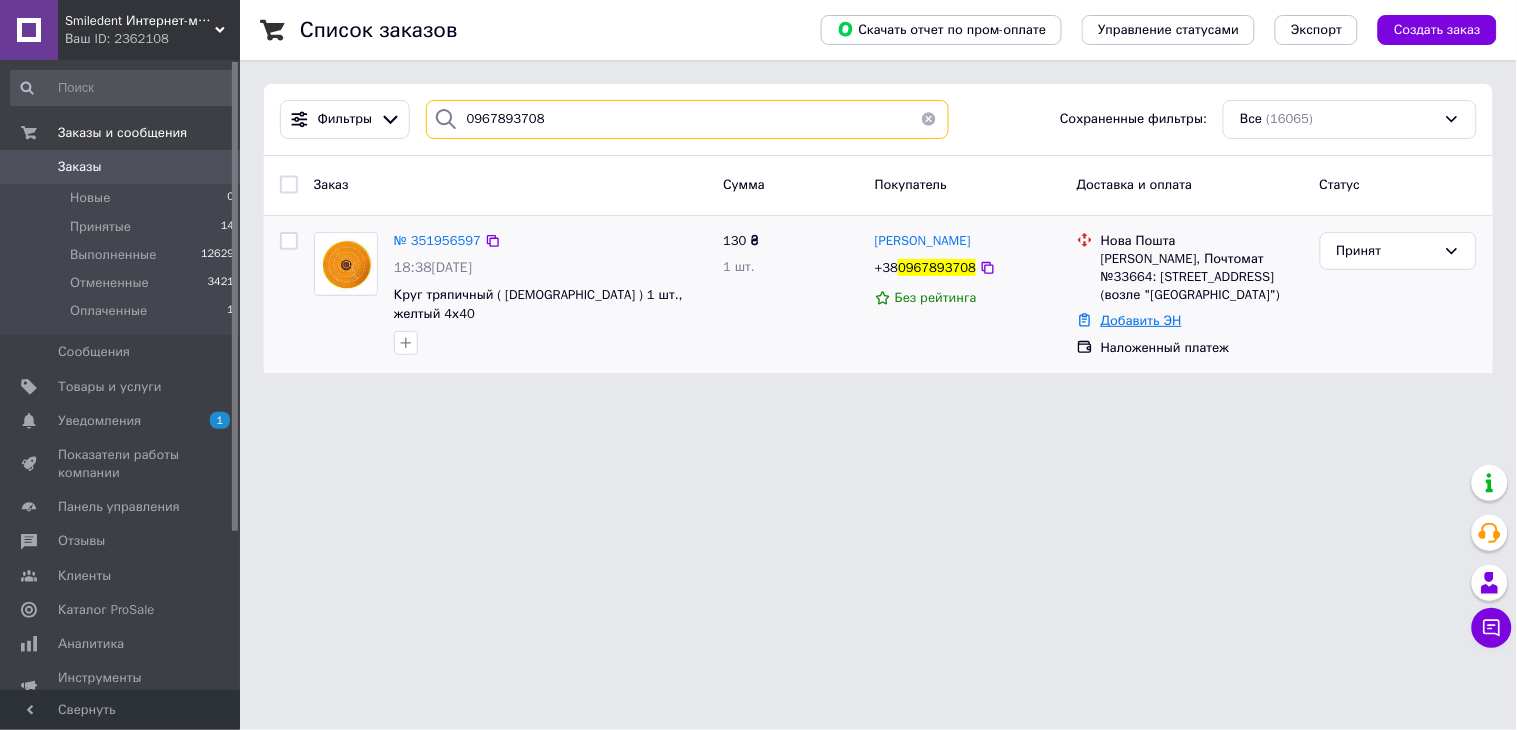 type on "0967893708" 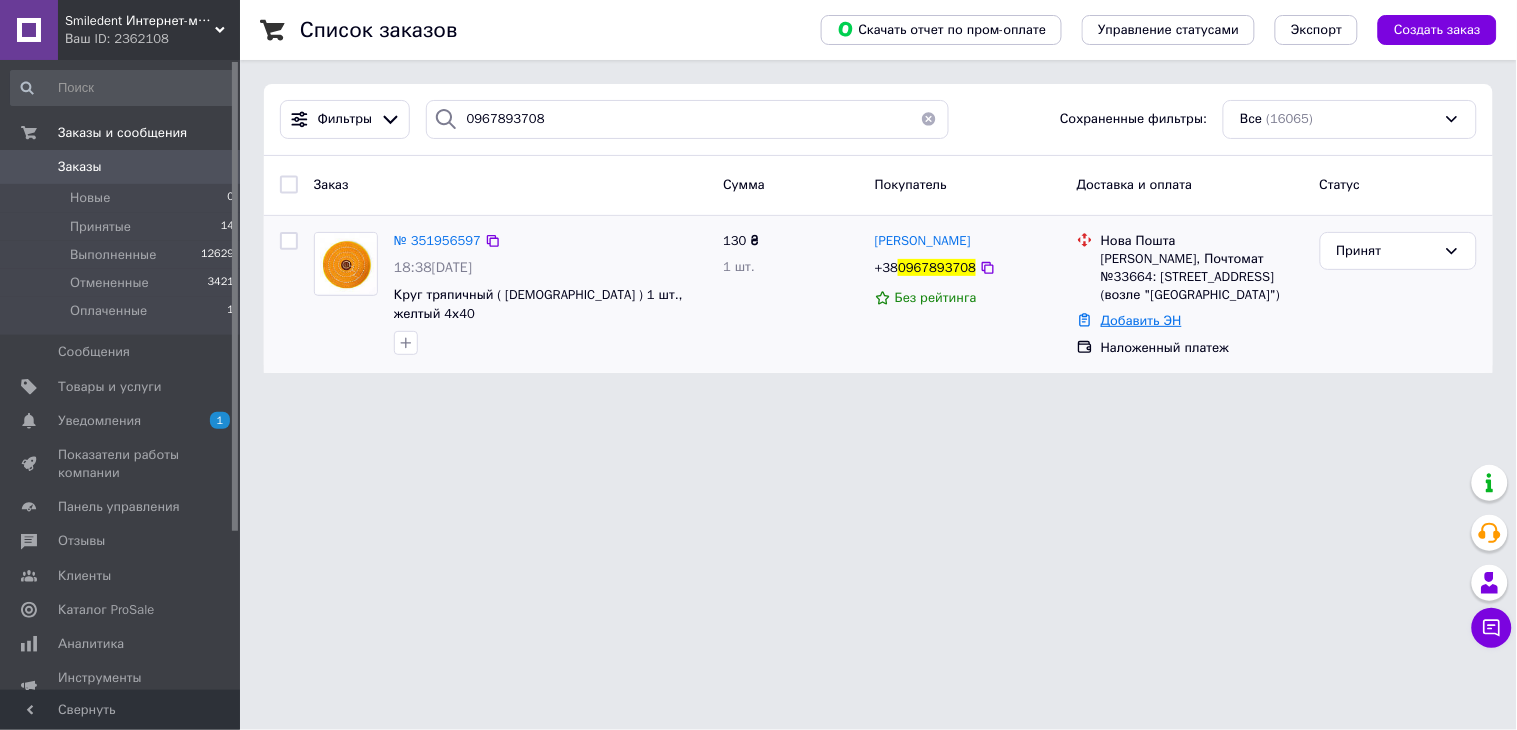 click on "Добавить ЭН" at bounding box center (1141, 320) 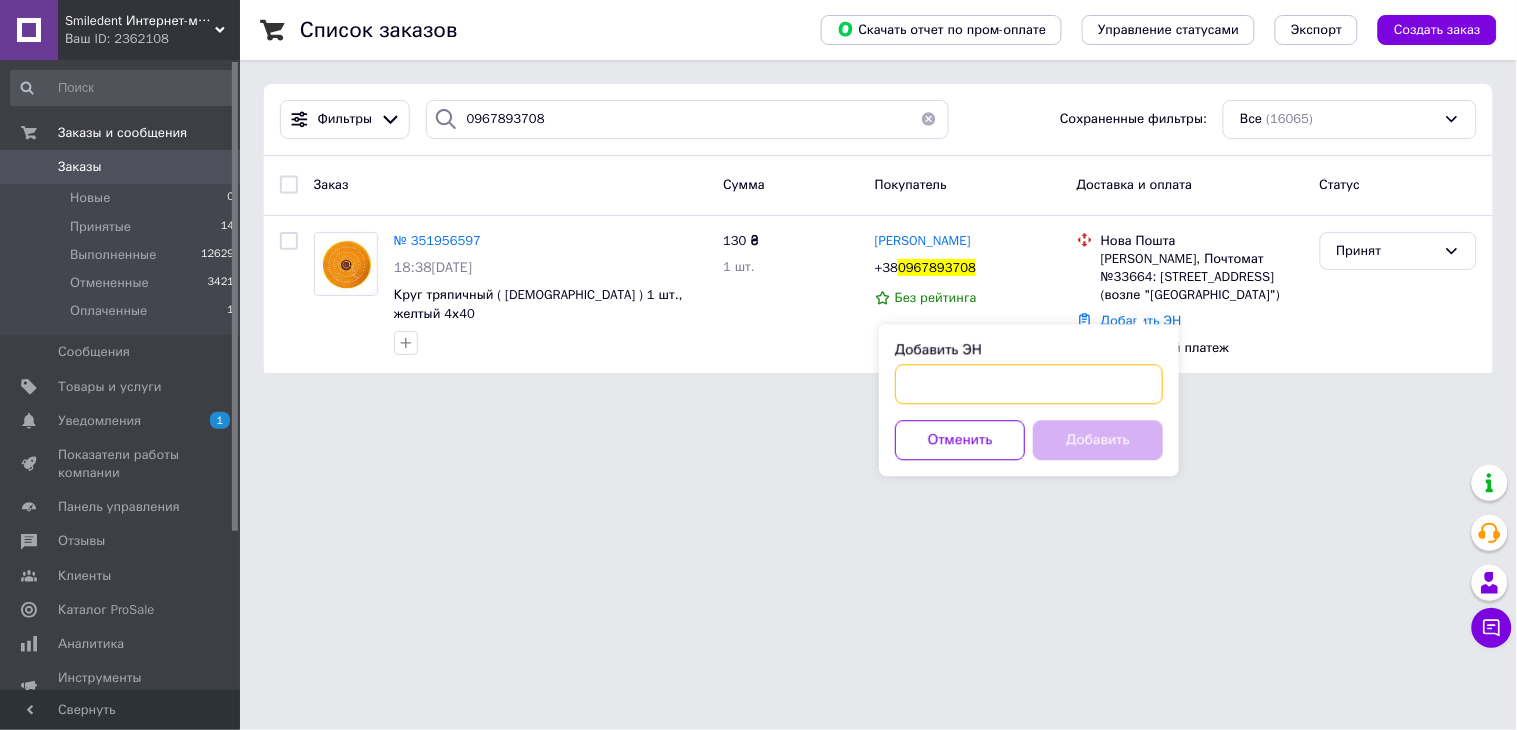 click on "Добавить ЭН" at bounding box center [1029, 384] 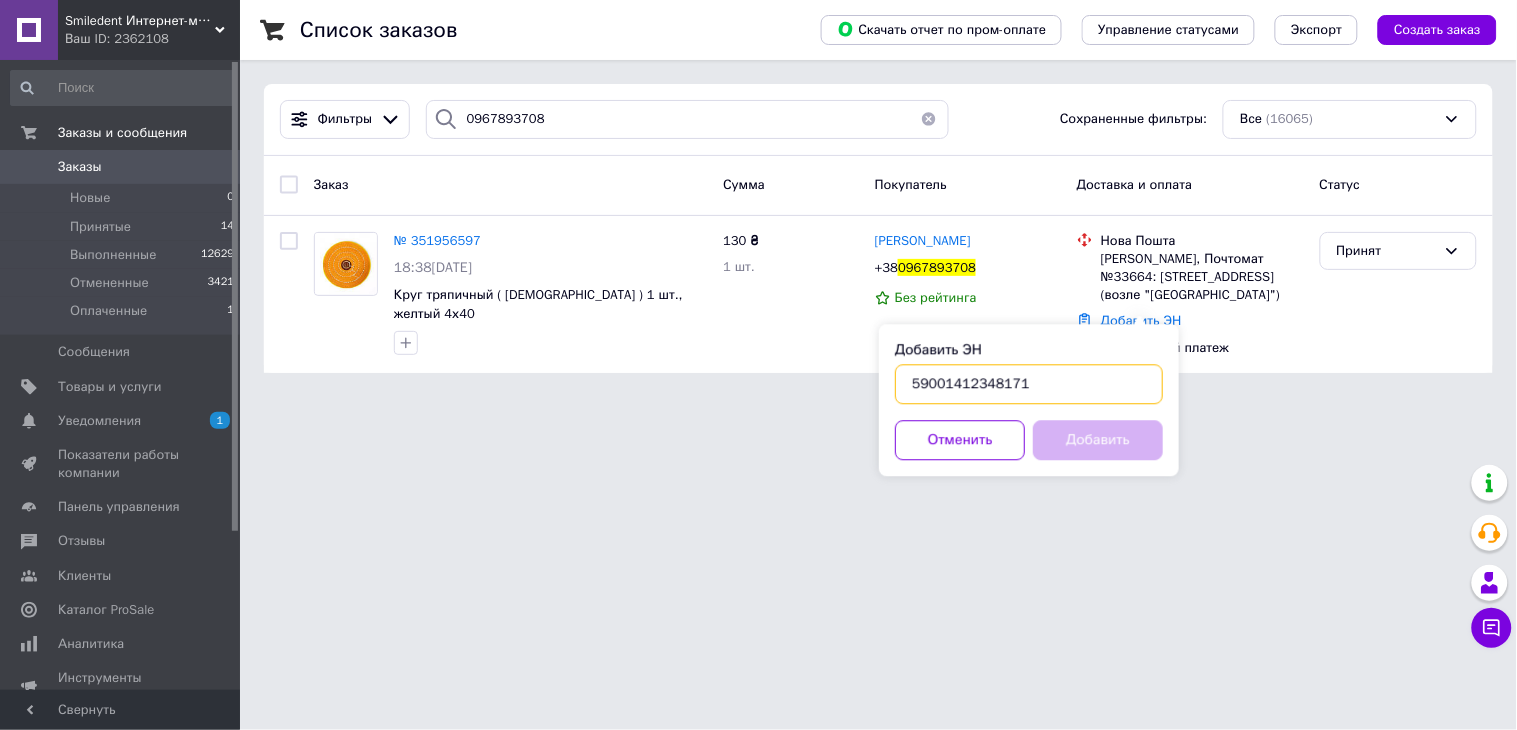 type on "59001412348171" 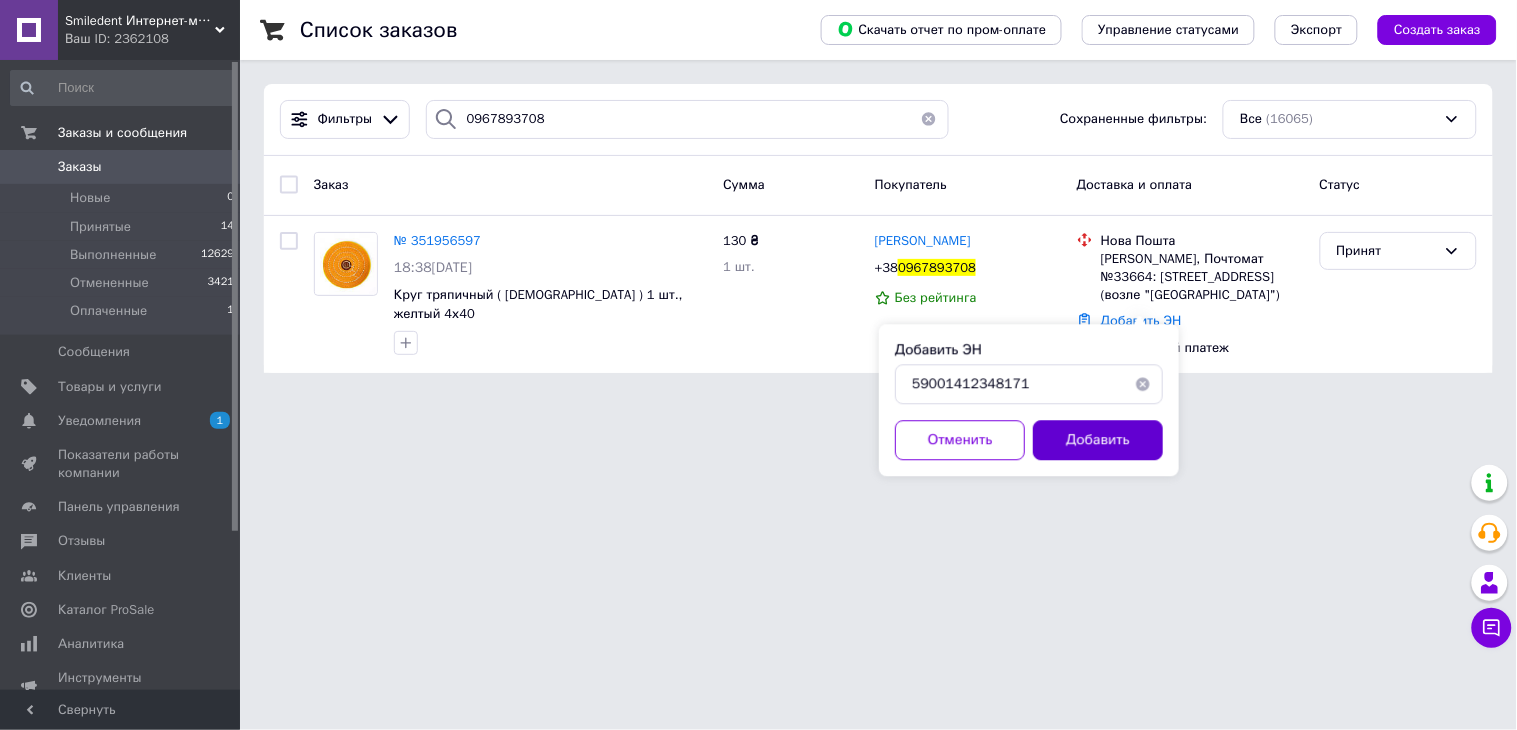 click on "Добавить" at bounding box center (1098, 440) 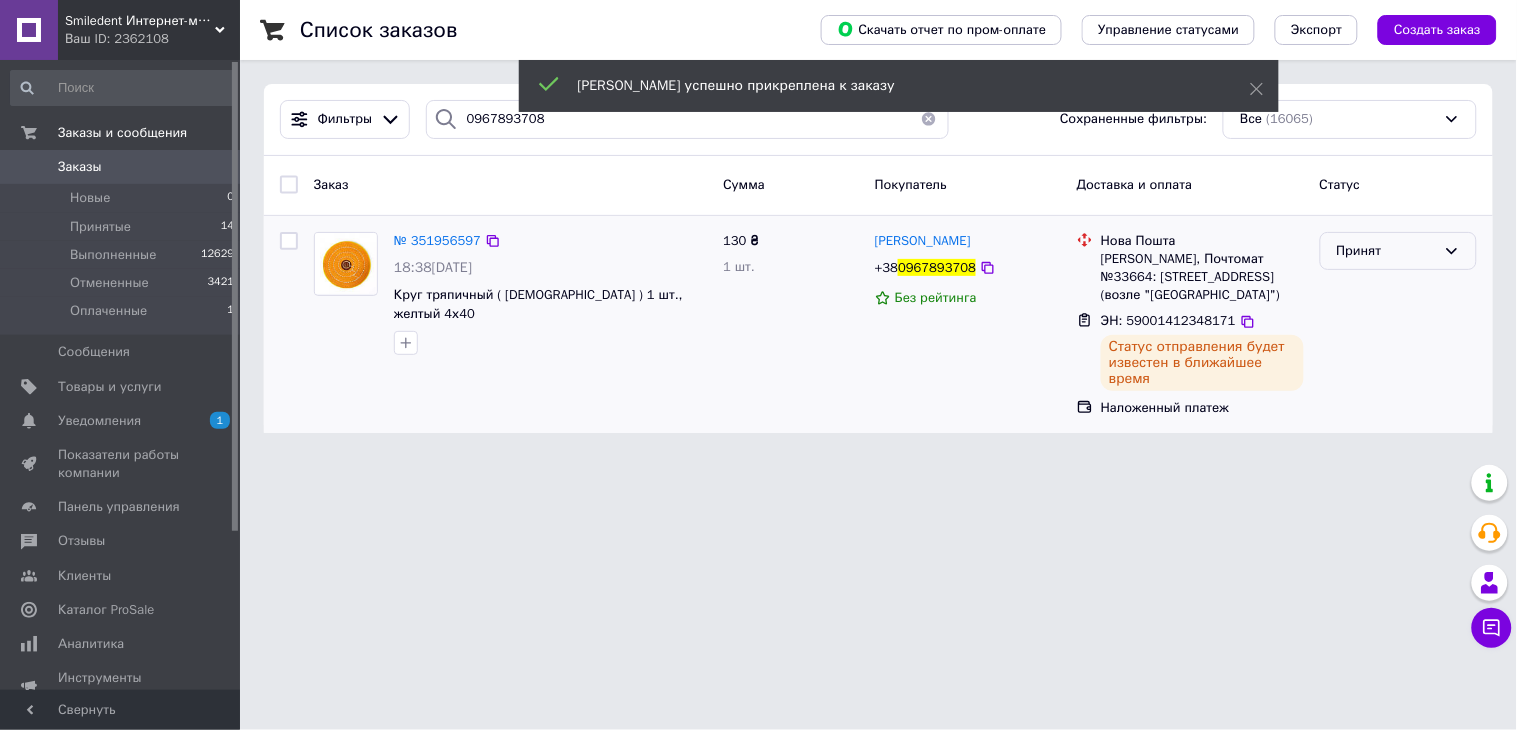 click on "Принят" at bounding box center [1398, 251] 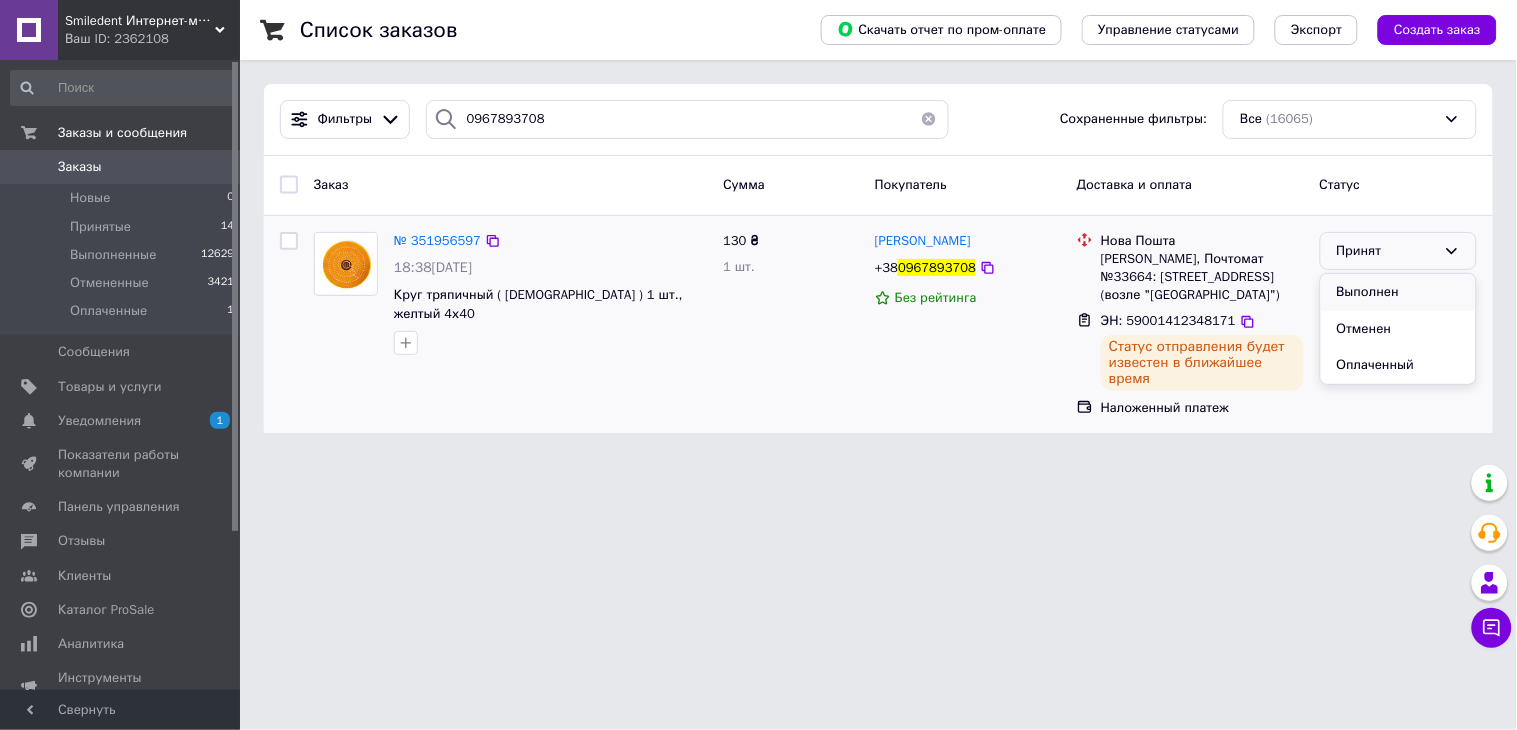 click on "Выполнен" at bounding box center (1398, 292) 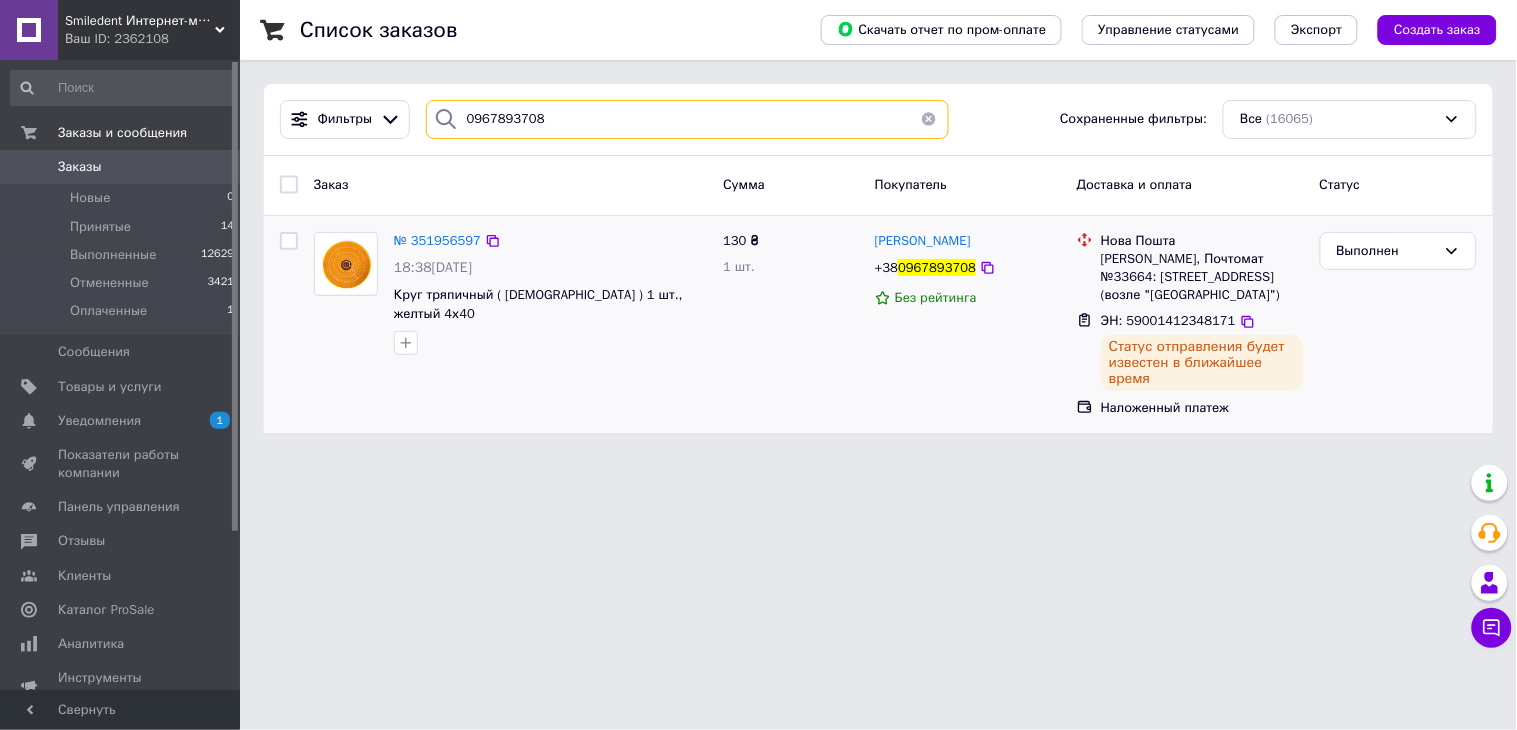 drag, startPoint x: 625, startPoint y: 117, endPoint x: 257, endPoint y: 128, distance: 368.16437 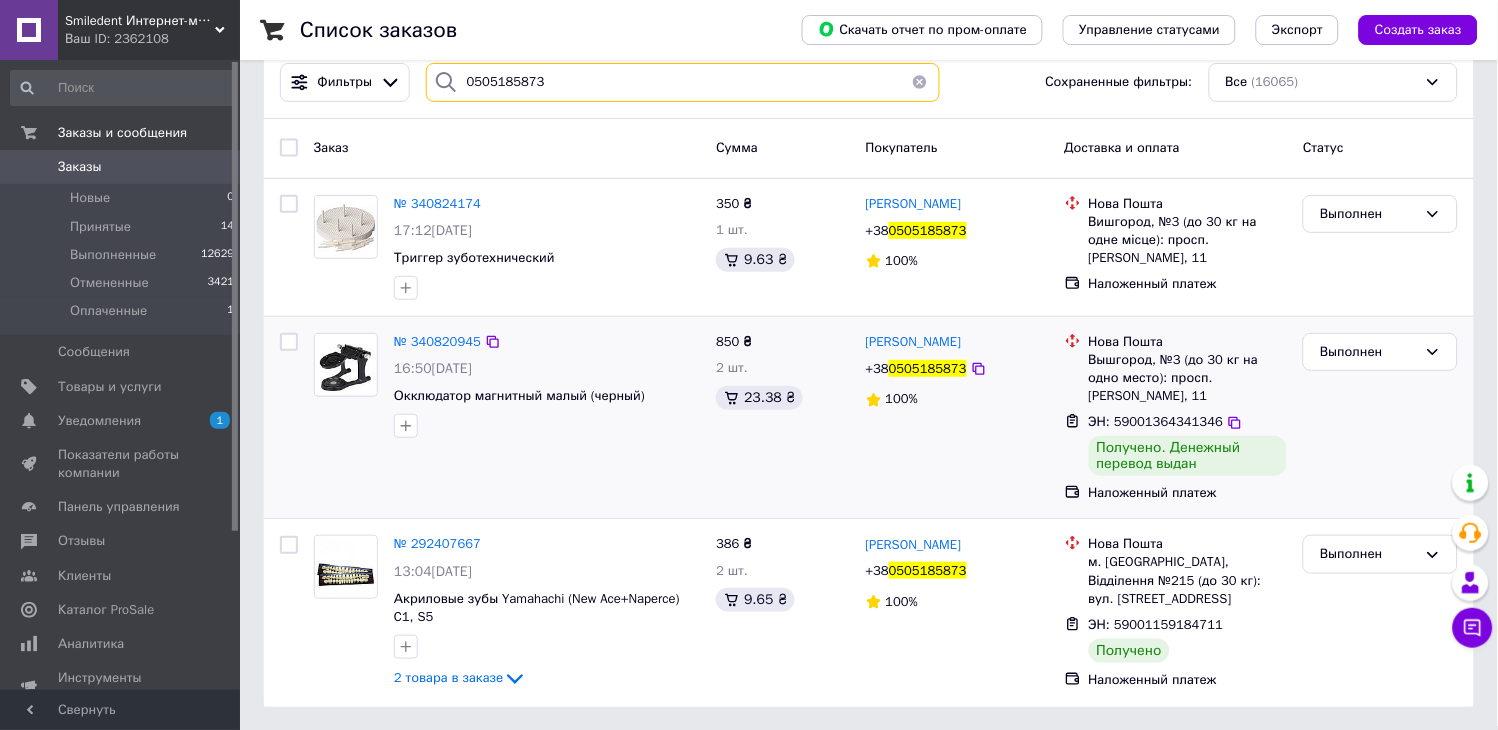 scroll, scrollTop: 0, scrollLeft: 0, axis: both 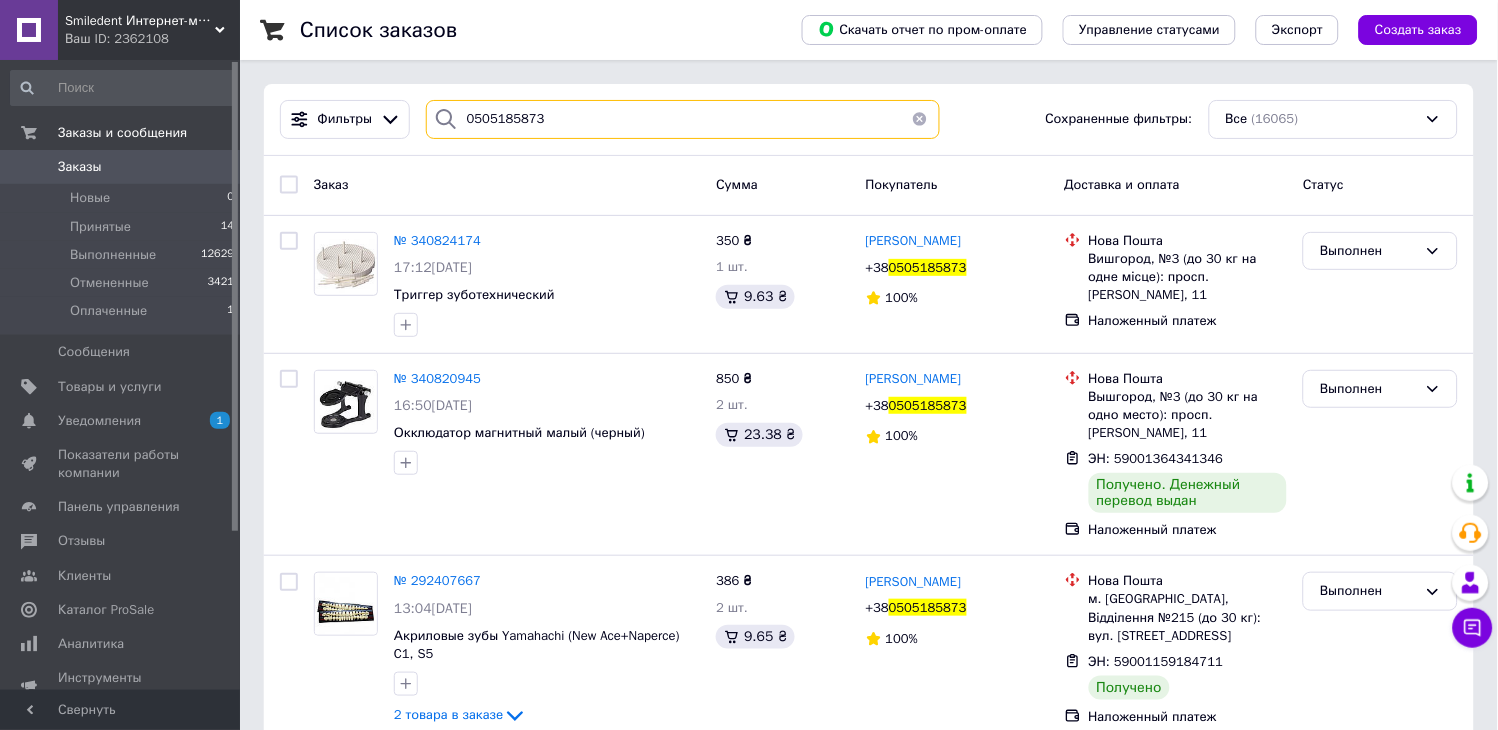 drag, startPoint x: 415, startPoint y: 110, endPoint x: 312, endPoint y: 95, distance: 104.0865 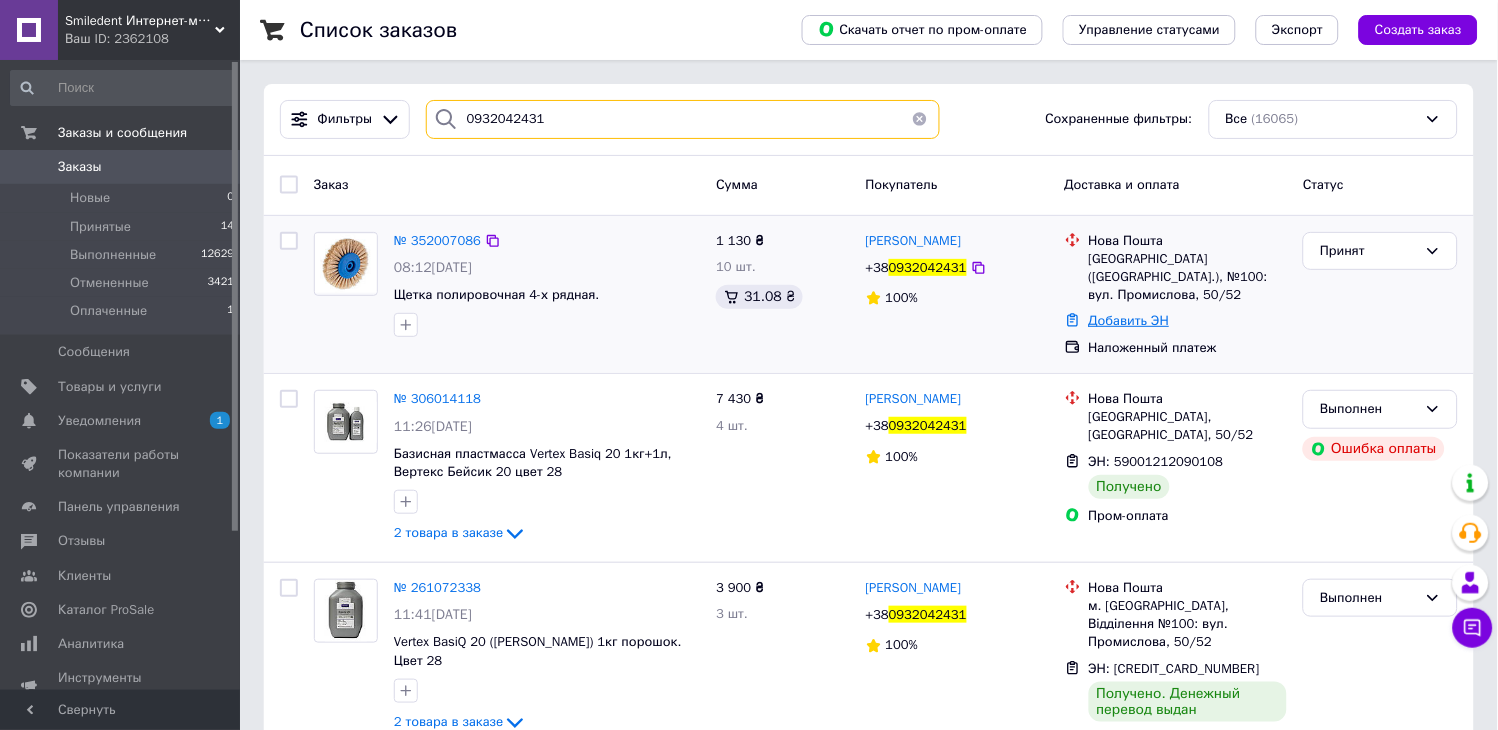 type on "0932042431" 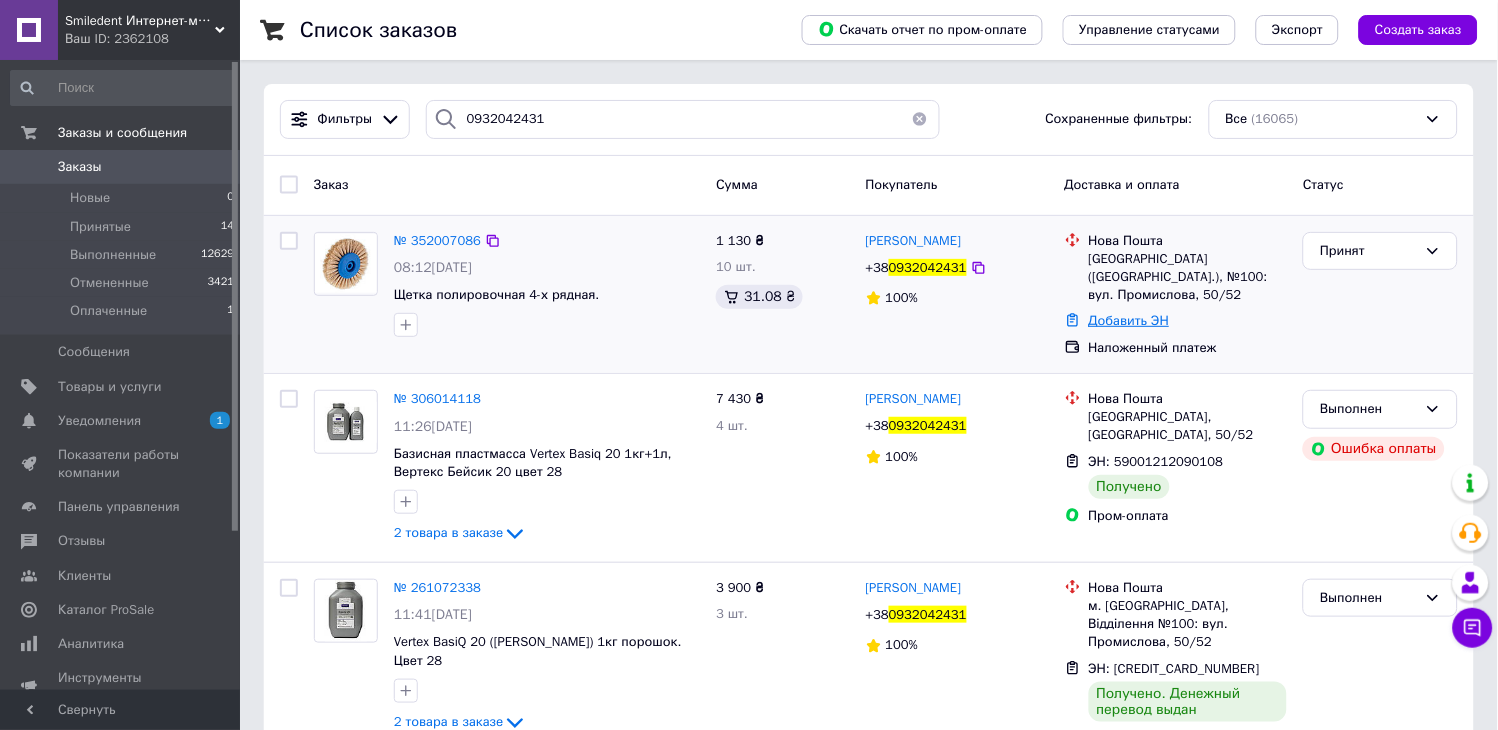 click on "Добавить ЭН" at bounding box center [1129, 320] 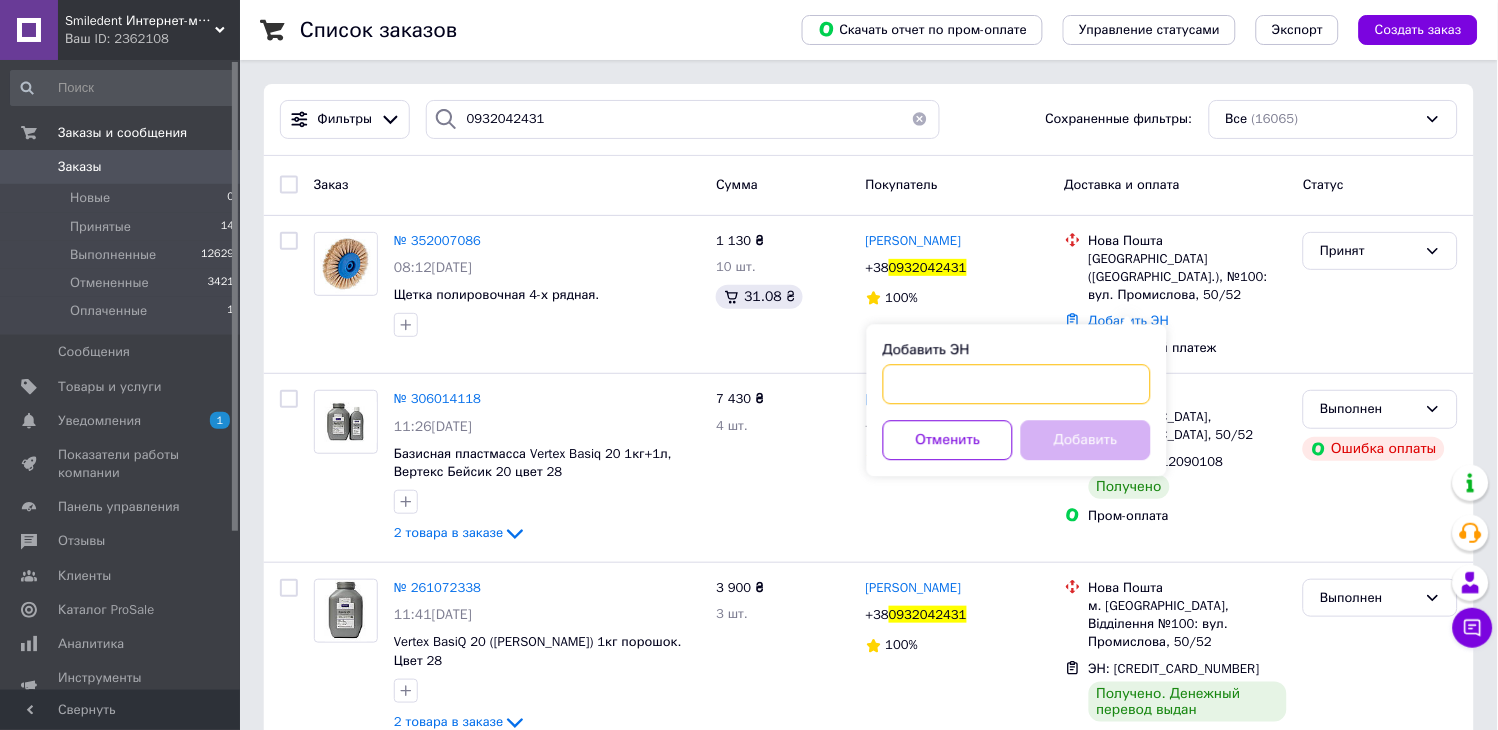 click on "Добавить ЭН" at bounding box center (1017, 384) 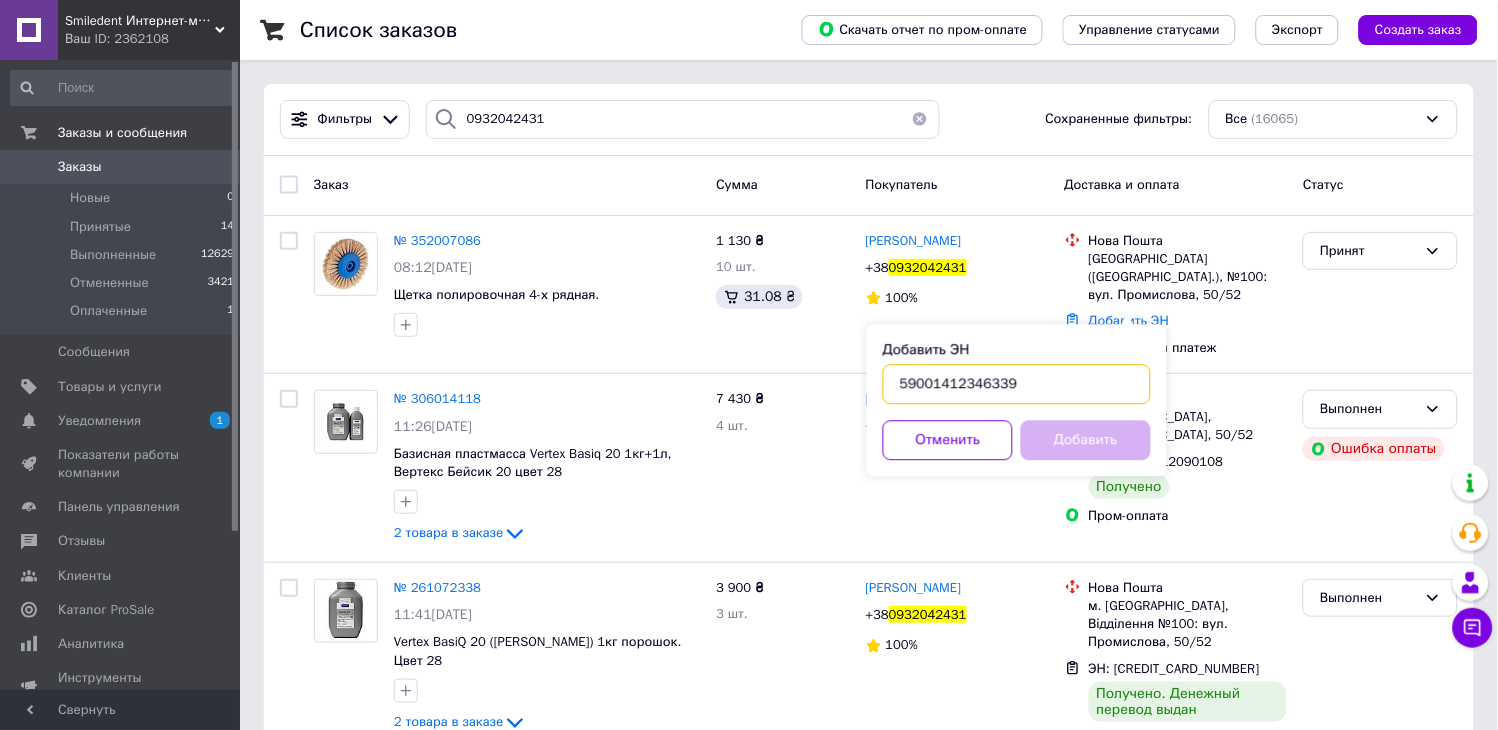 type on "59001412346339" 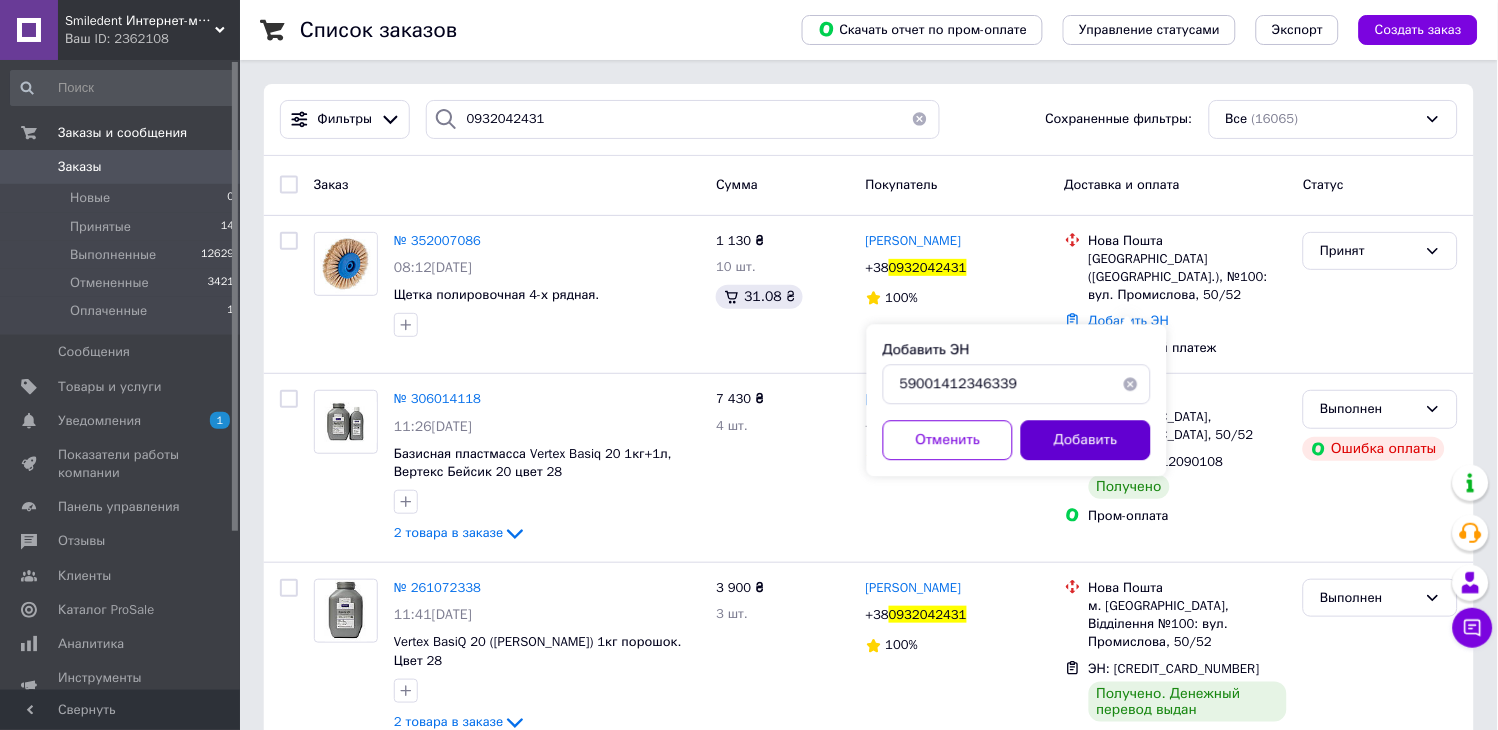 click on "Добавить" at bounding box center (1086, 440) 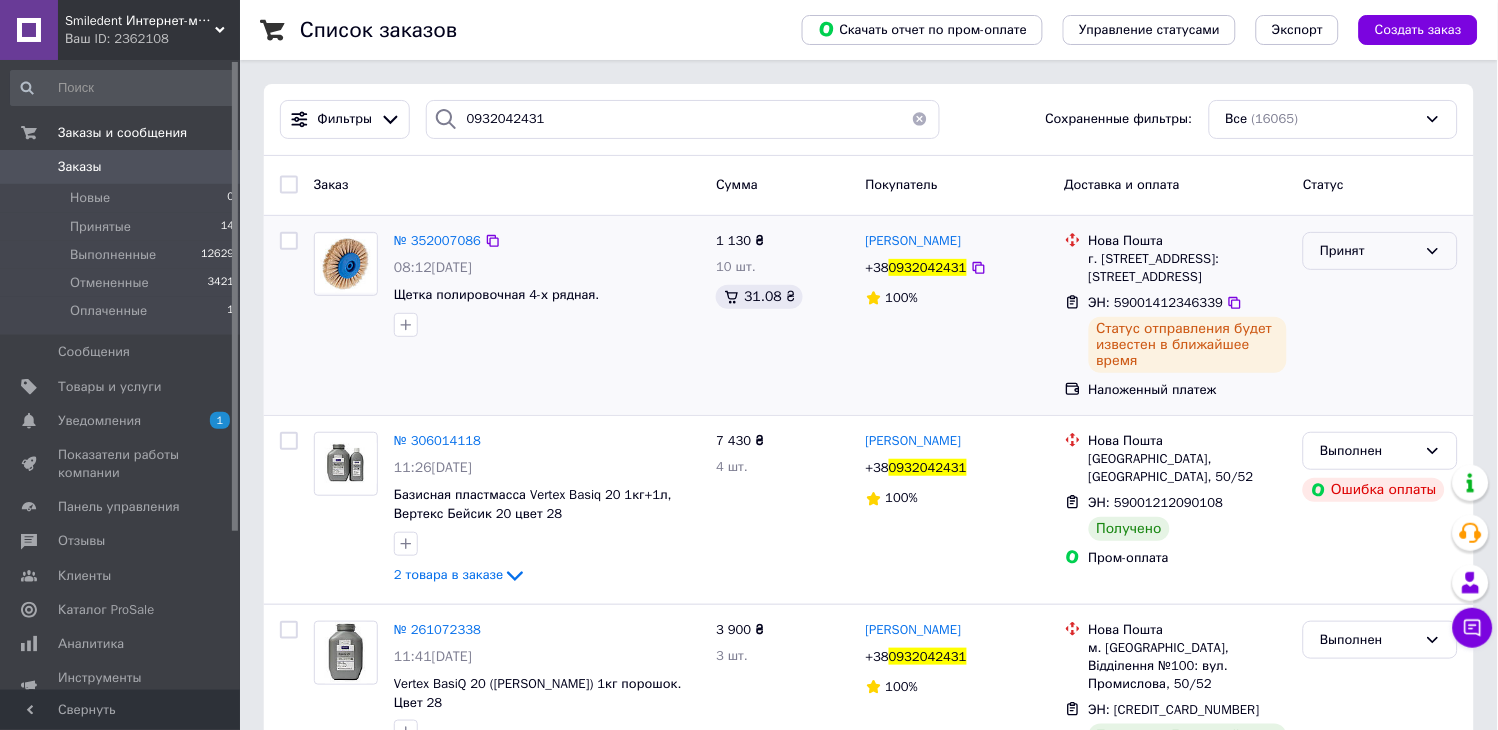 click on "Принят" at bounding box center (1368, 251) 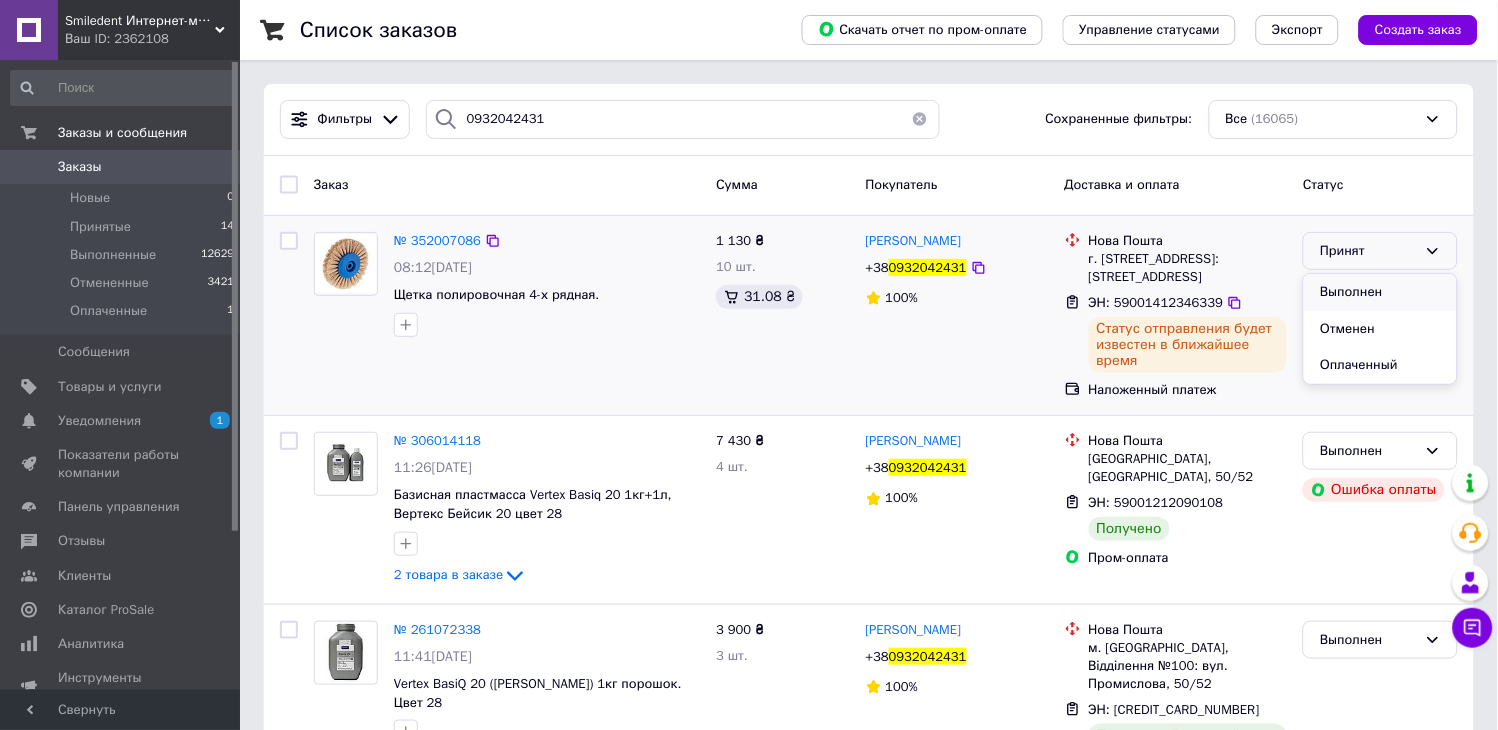 click on "Выполнен" at bounding box center (1380, 292) 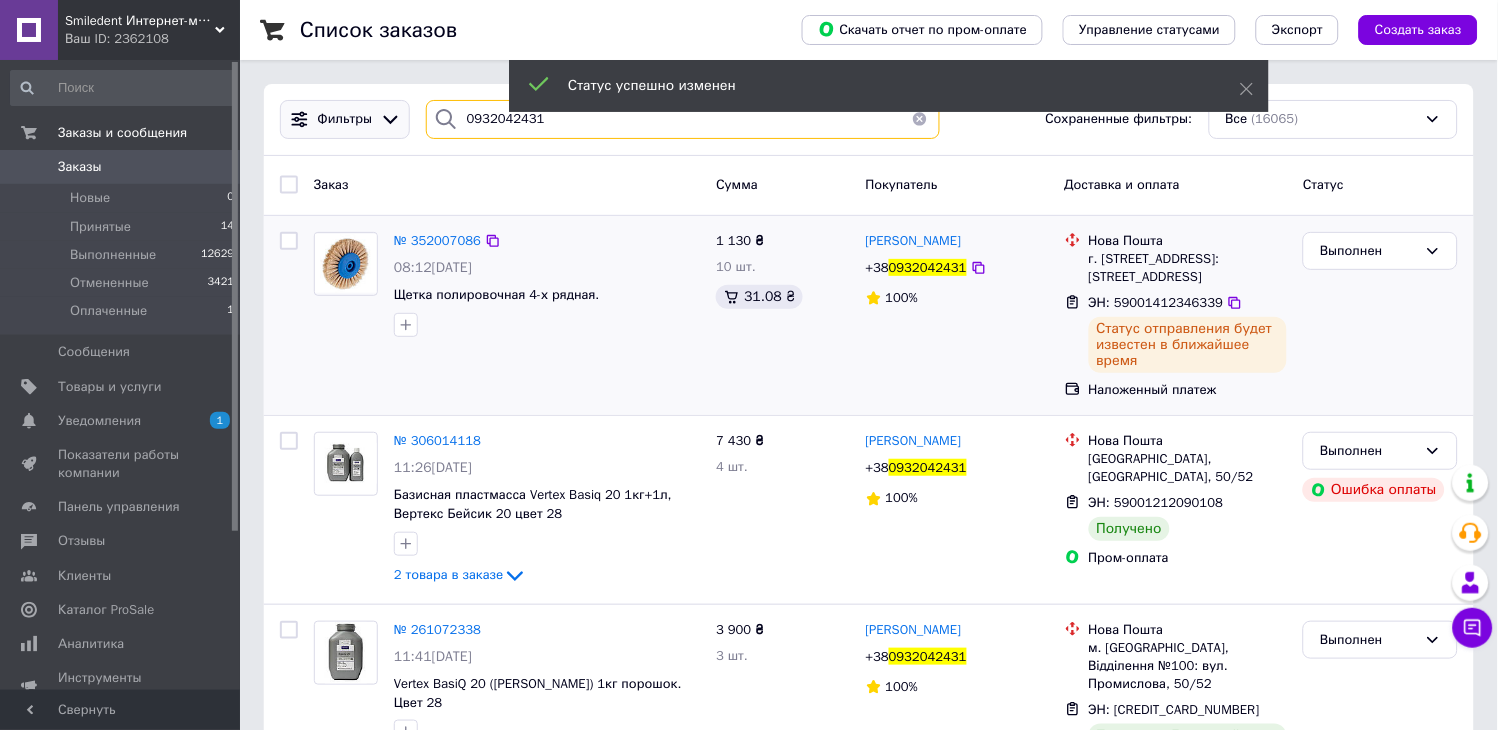drag, startPoint x: 507, startPoint y: 125, endPoint x: 306, endPoint y: 126, distance: 201.00249 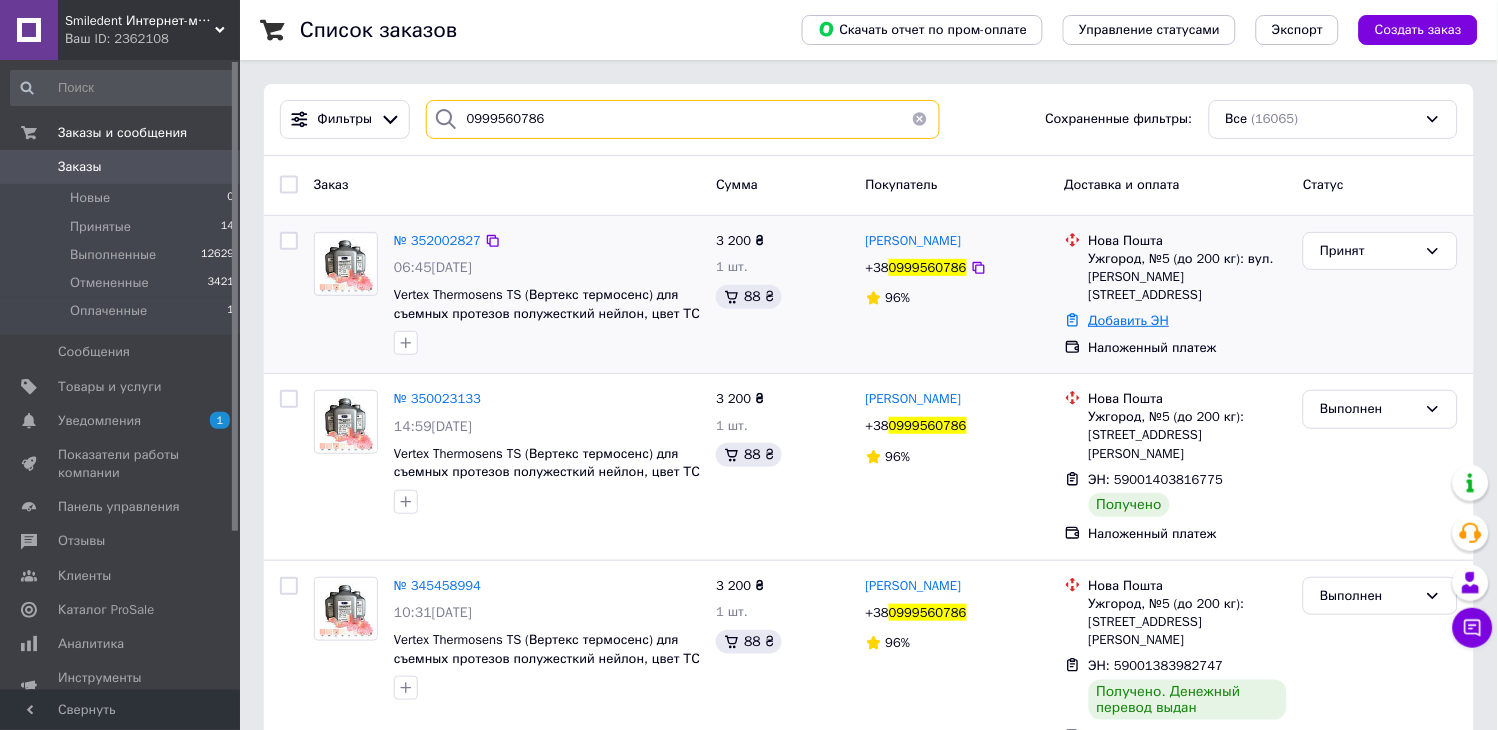 type on "0999560786" 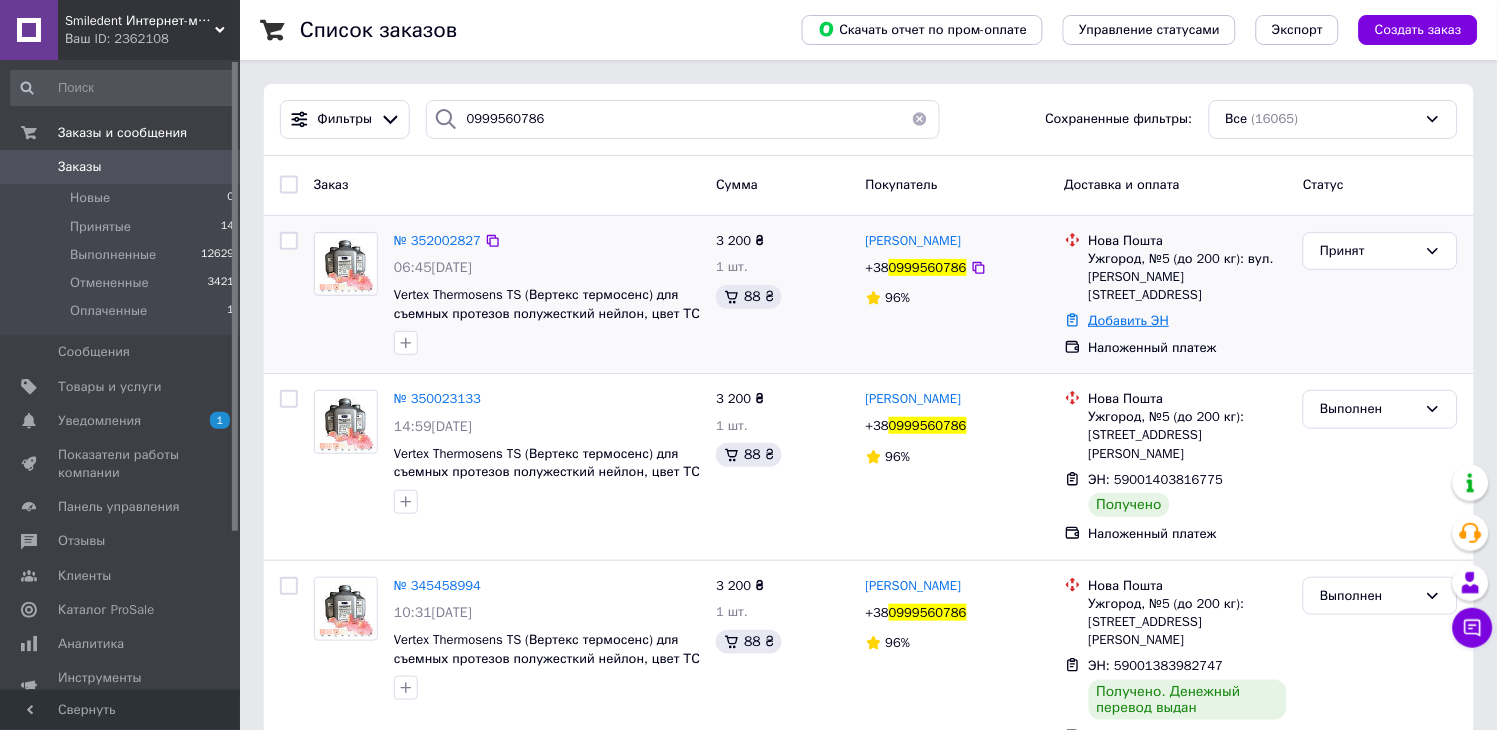 click on "Добавить ЭН" at bounding box center (1129, 320) 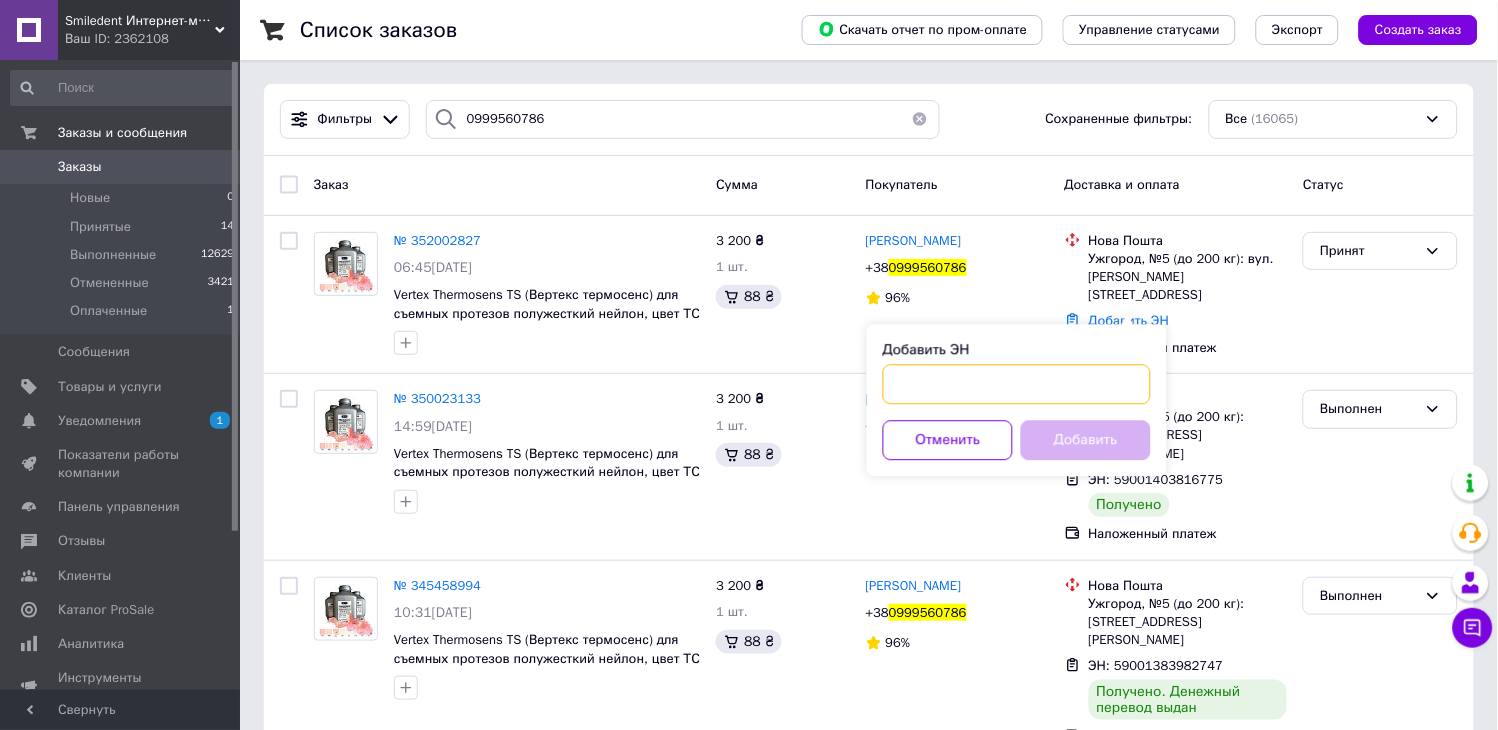 click on "Добавить ЭН" at bounding box center [1017, 384] 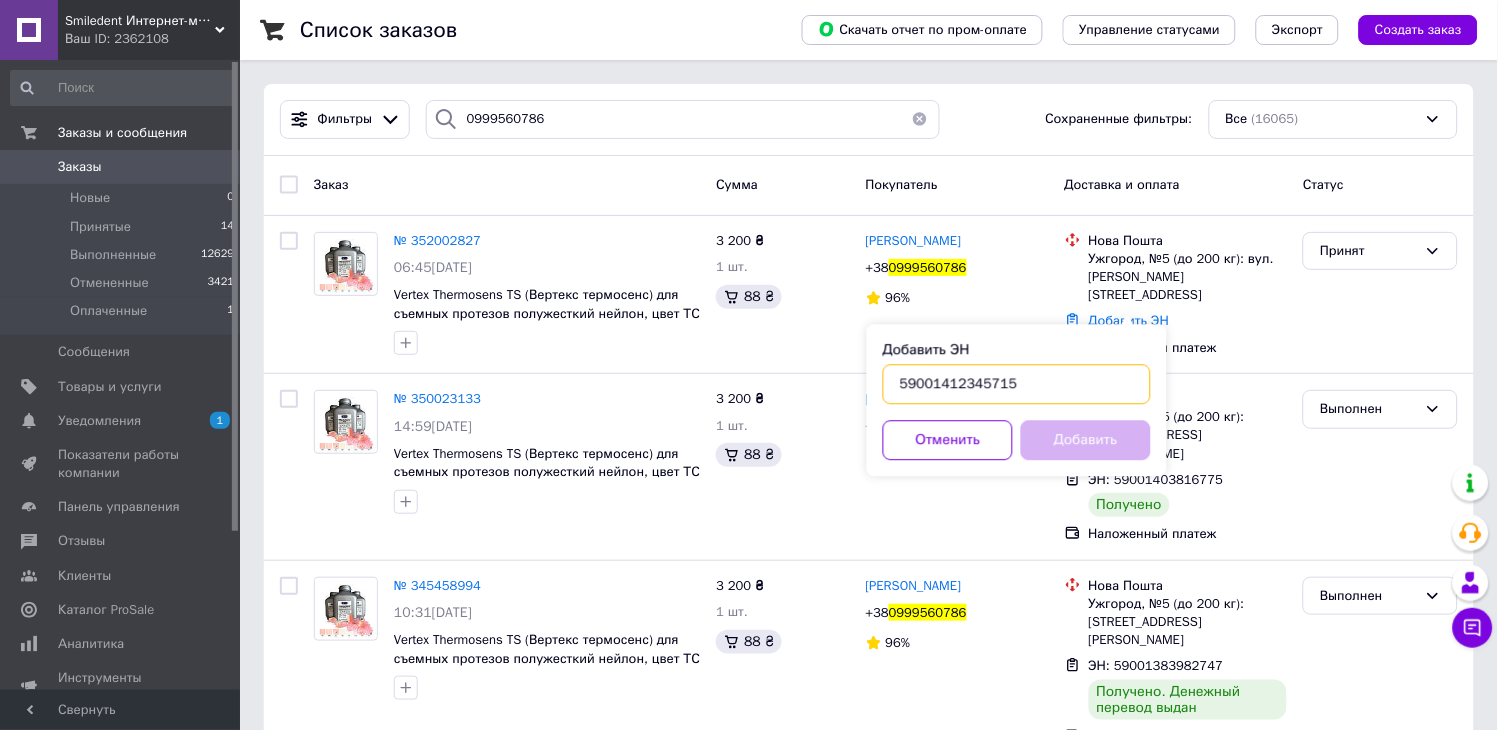 type on "59001412345715" 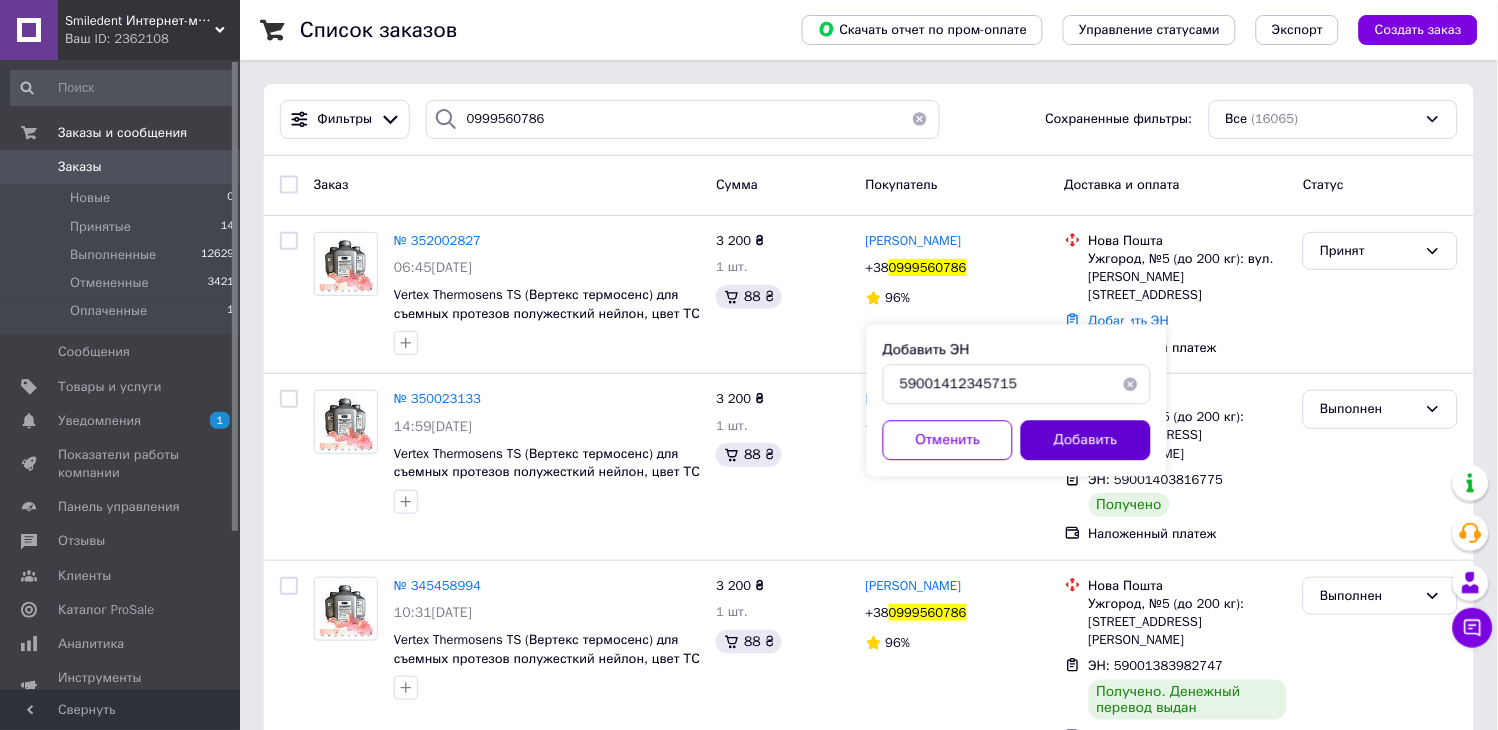 click on "Добавить" at bounding box center [1086, 440] 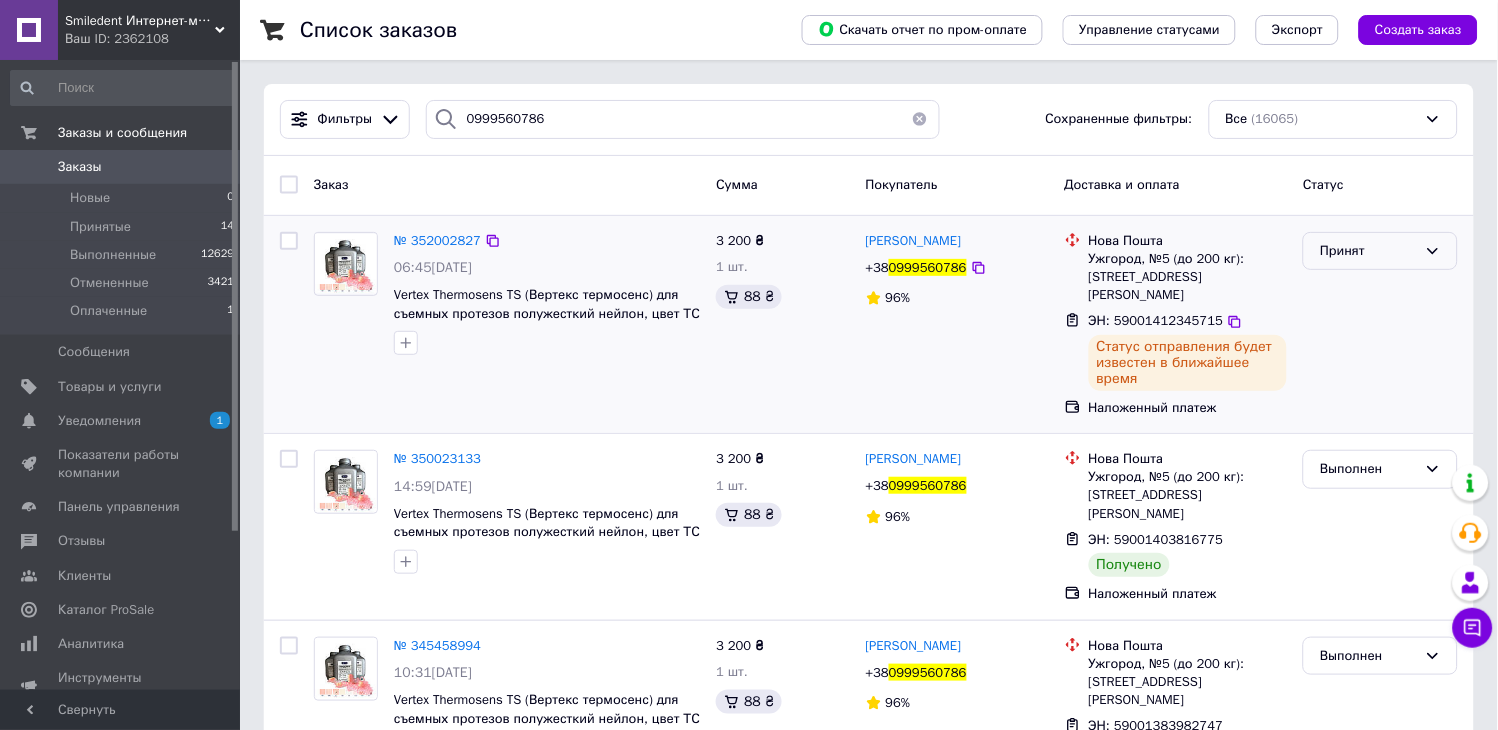 click on "Принят" at bounding box center [1380, 251] 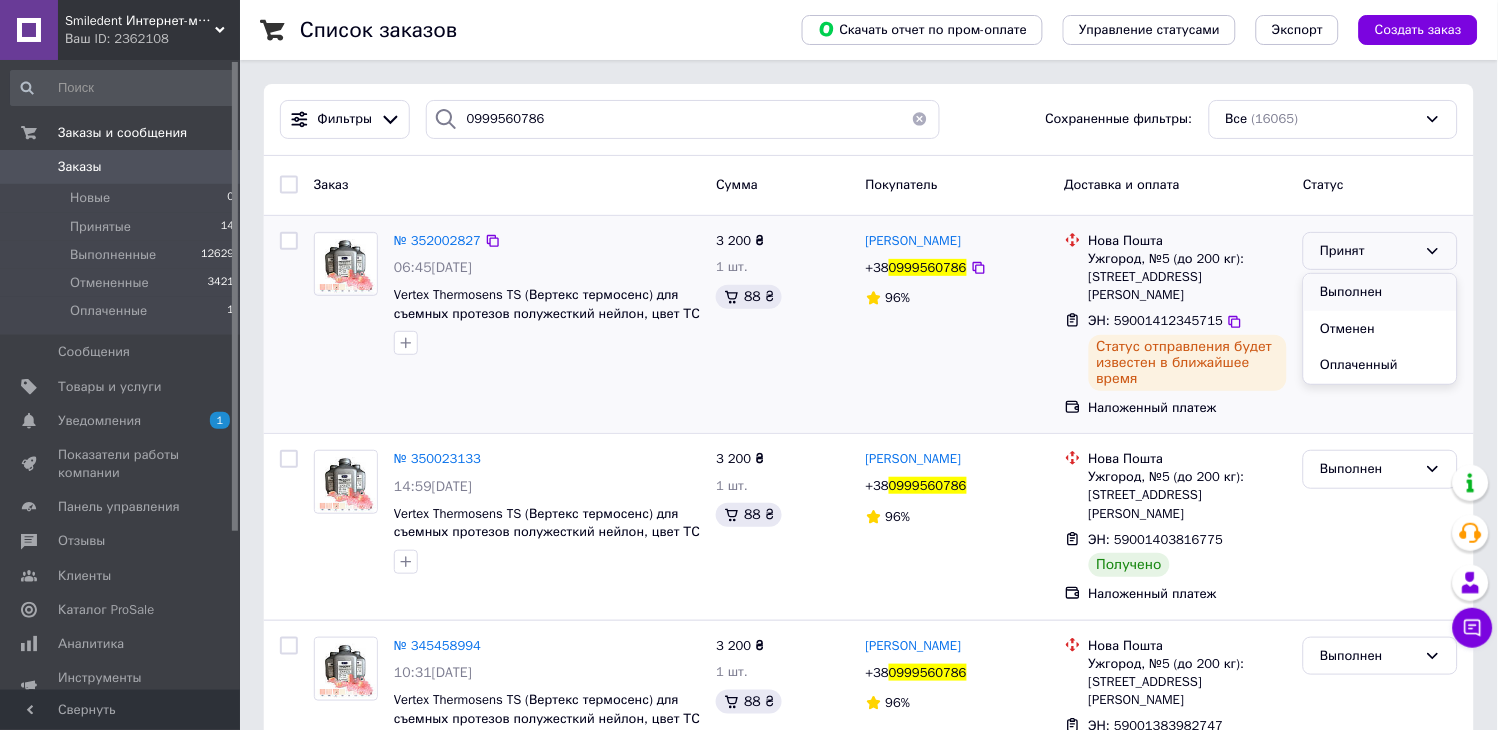 click on "Выполнен" at bounding box center (1380, 292) 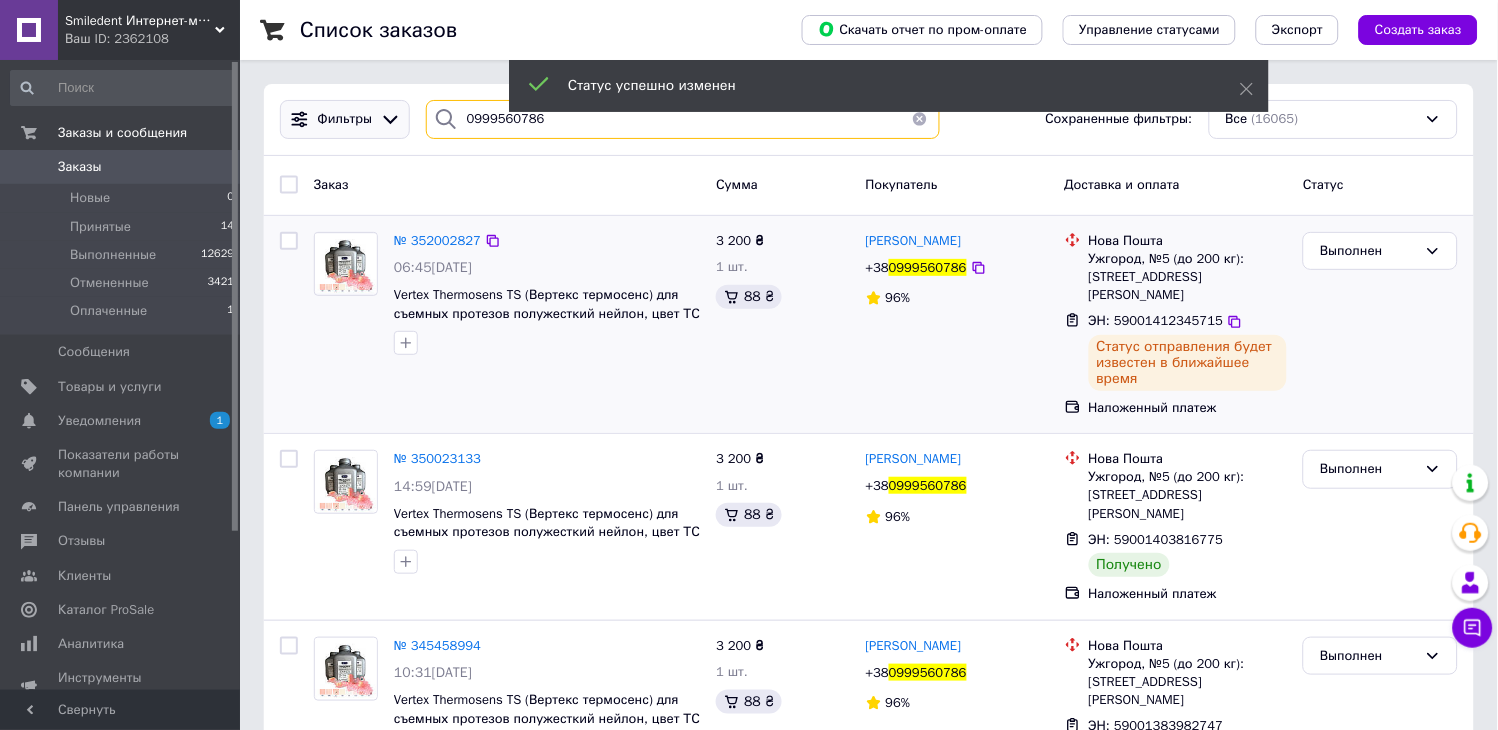drag, startPoint x: 568, startPoint y: 120, endPoint x: 308, endPoint y: 120, distance: 260 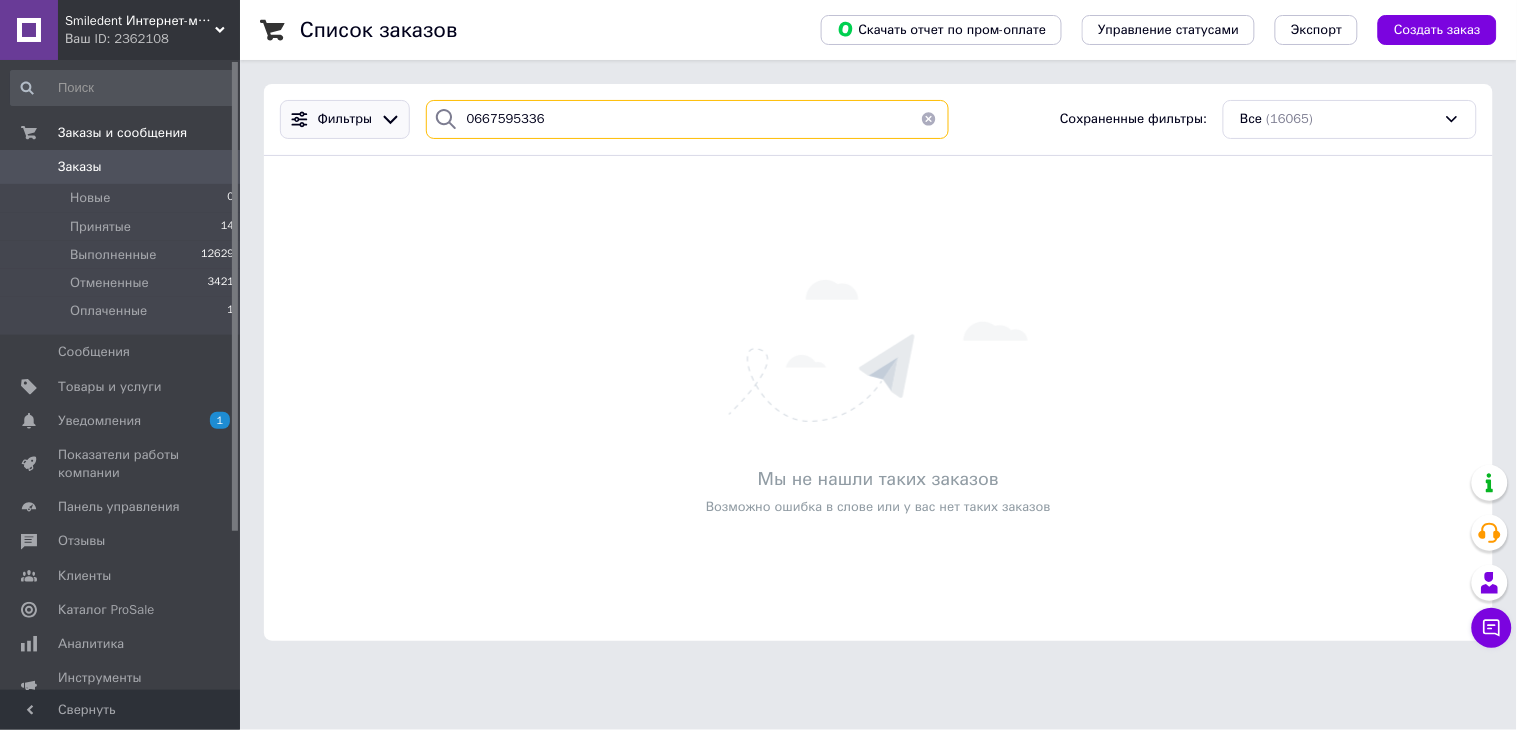 drag, startPoint x: 560, startPoint y: 120, endPoint x: 368, endPoint y: 104, distance: 192.66551 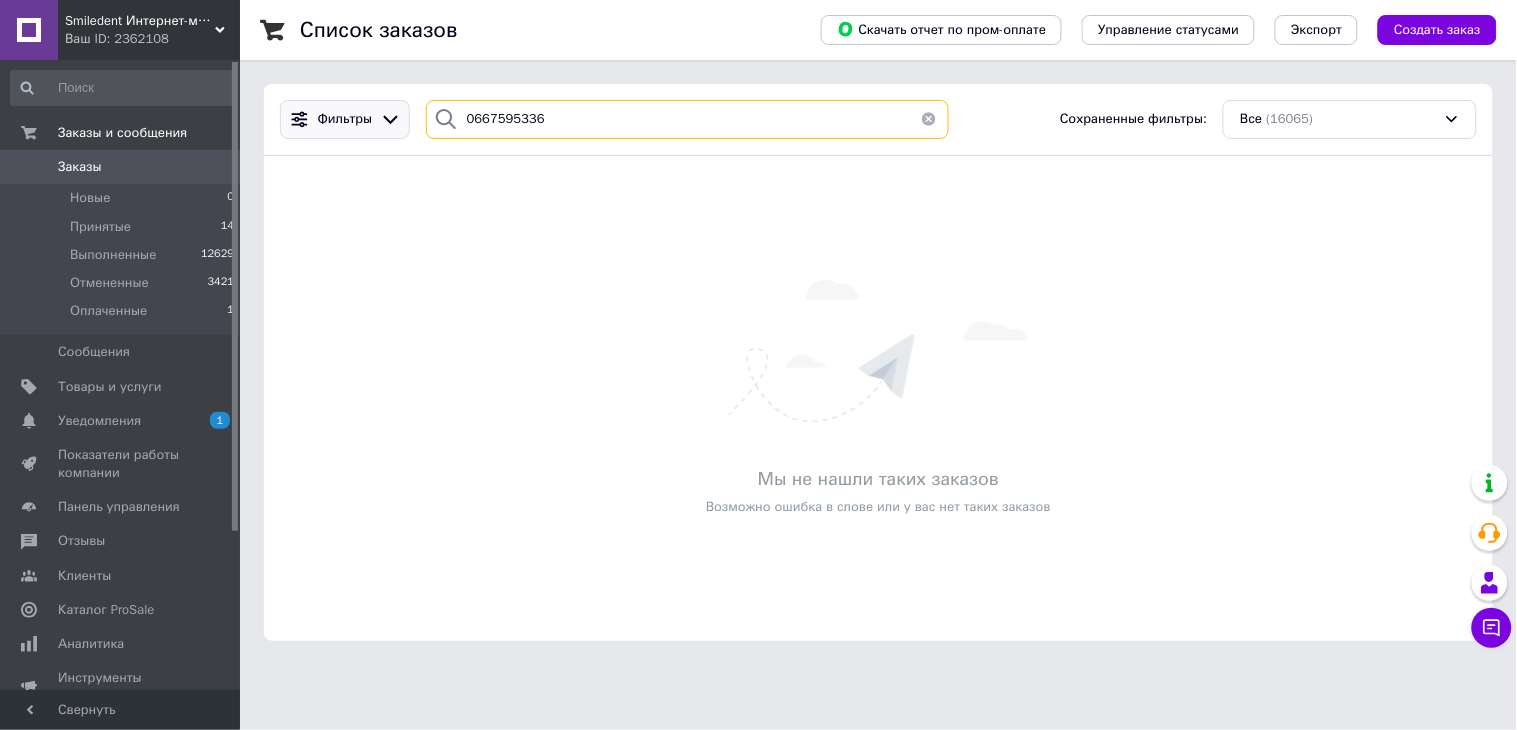 drag, startPoint x: 564, startPoint y: 113, endPoint x: 356, endPoint y: 124, distance: 208.29066 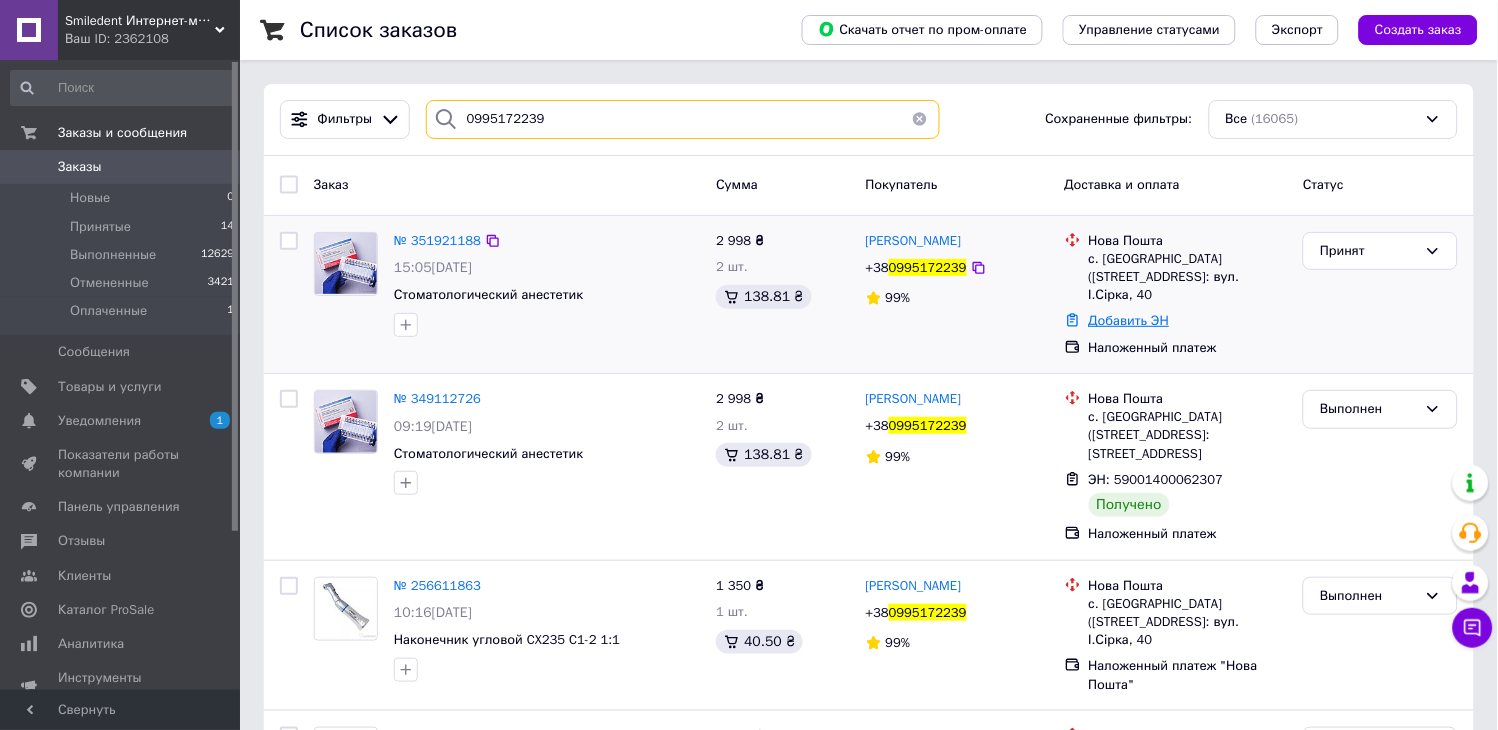 type on "0995172239" 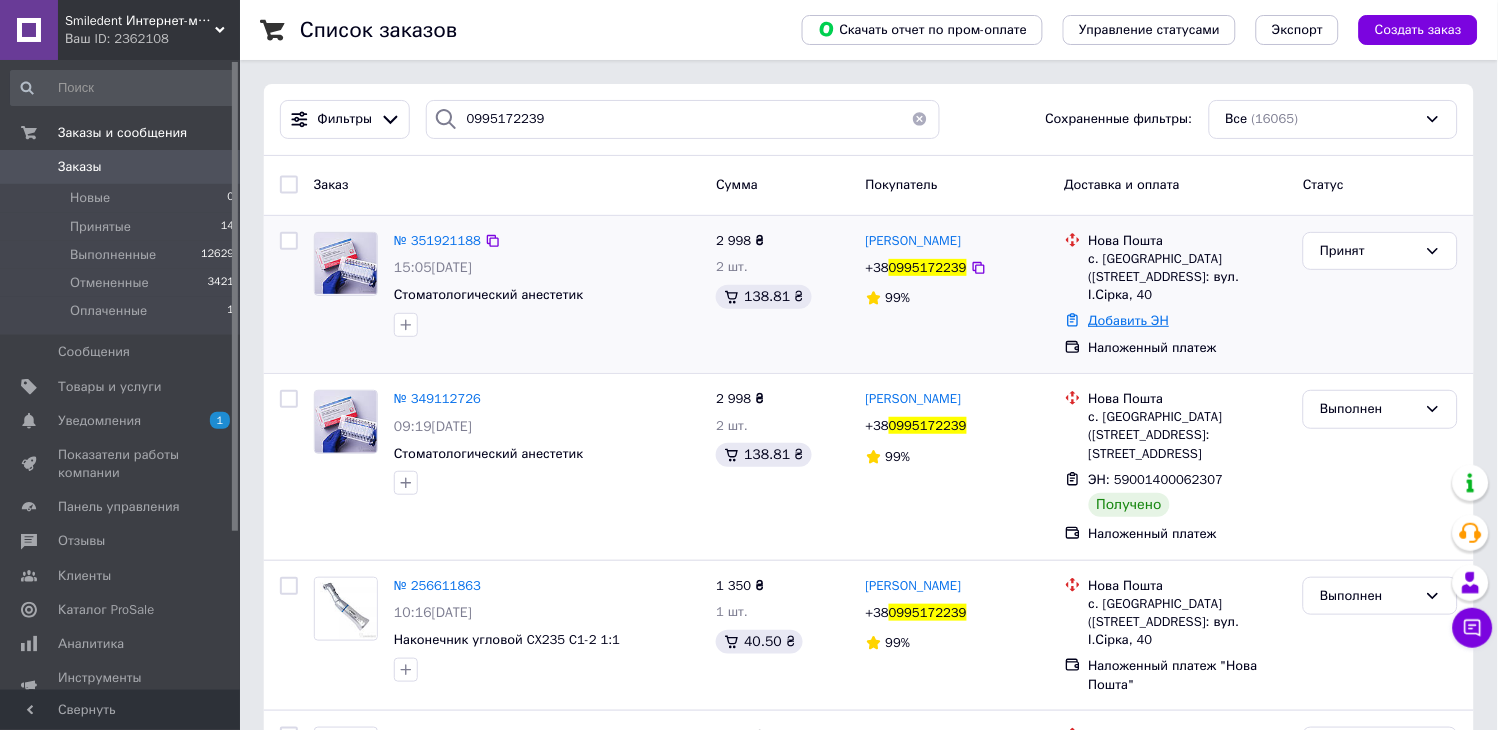 click on "Добавить ЭН" at bounding box center (1129, 320) 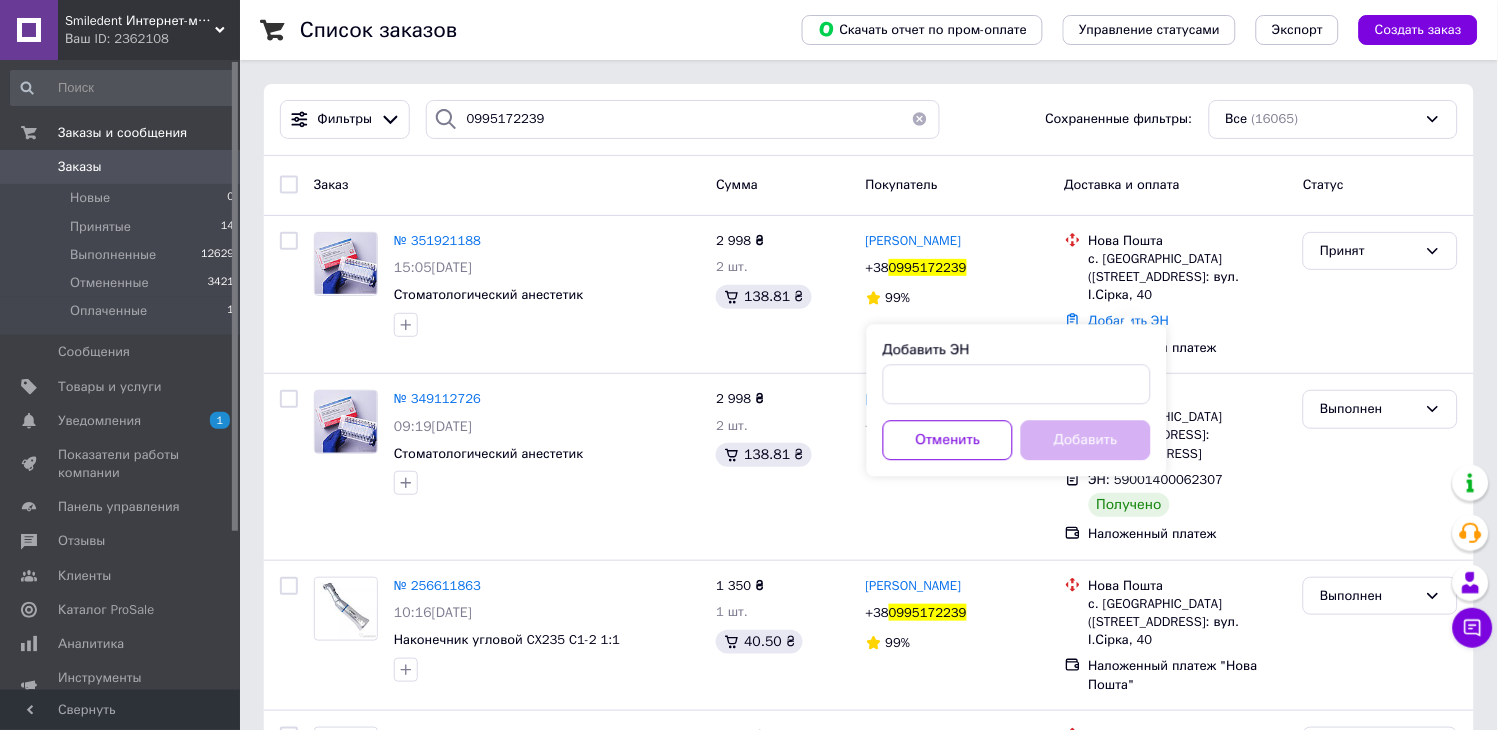 click on "Добавить ЭН Отменить Добавить" at bounding box center [1017, 400] 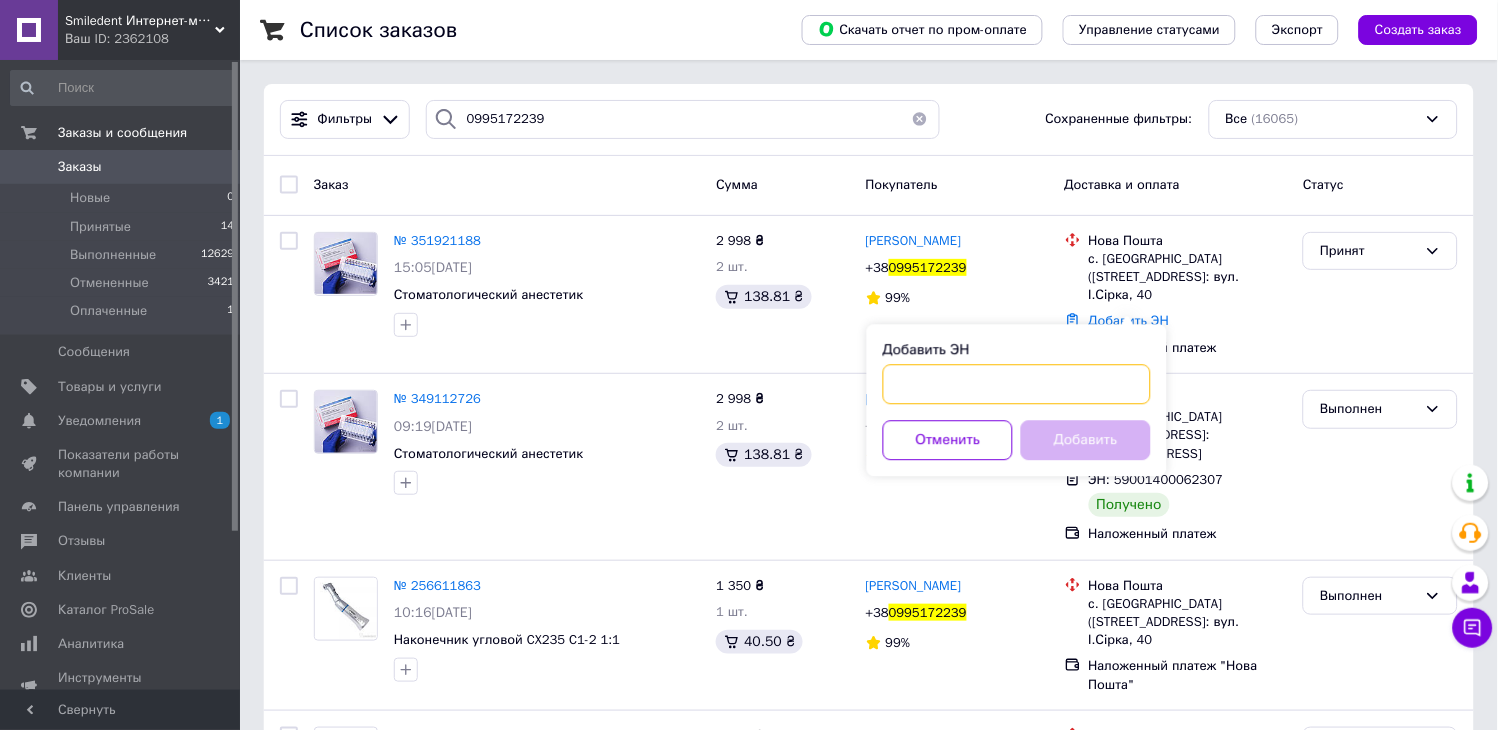 click on "Добавить ЭН" at bounding box center (1017, 384) 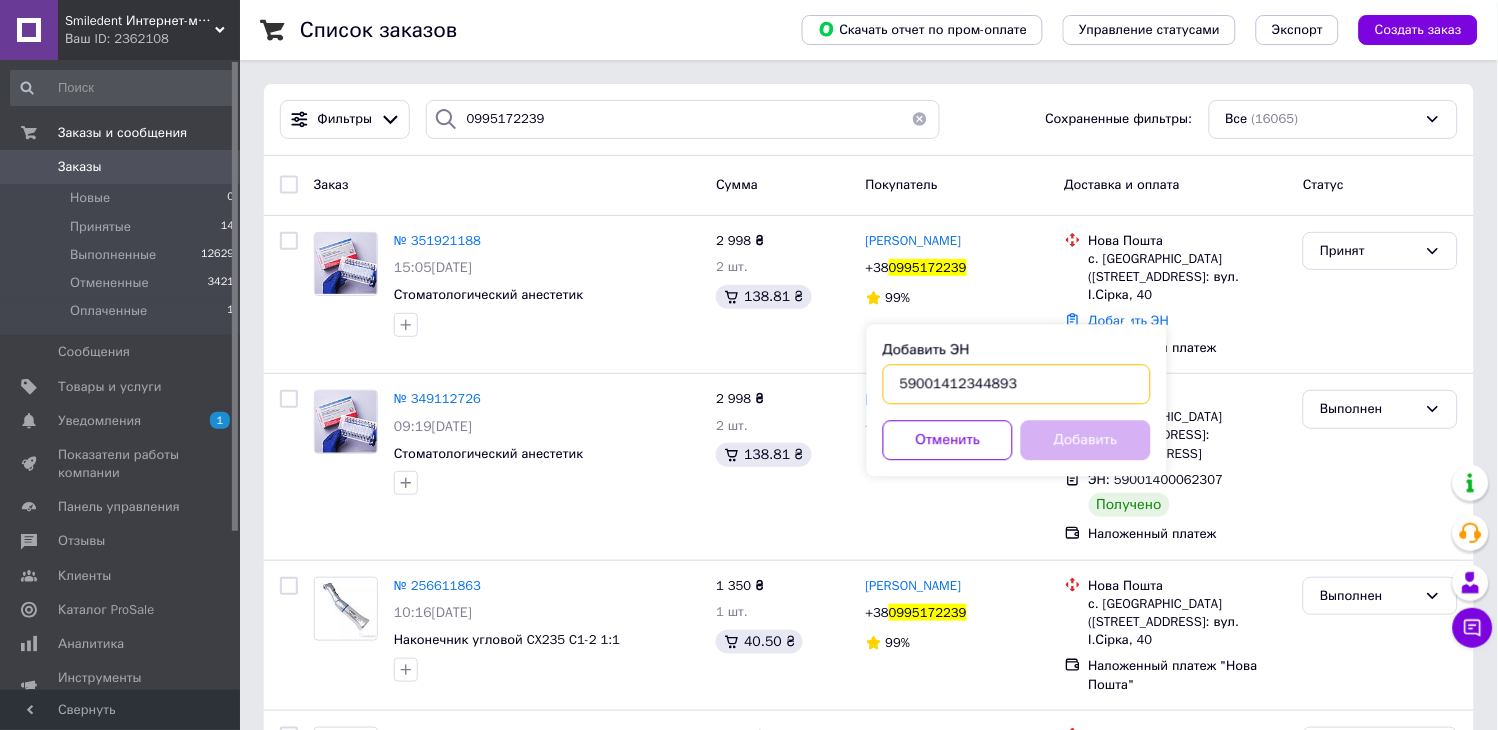 type on "59001412344893" 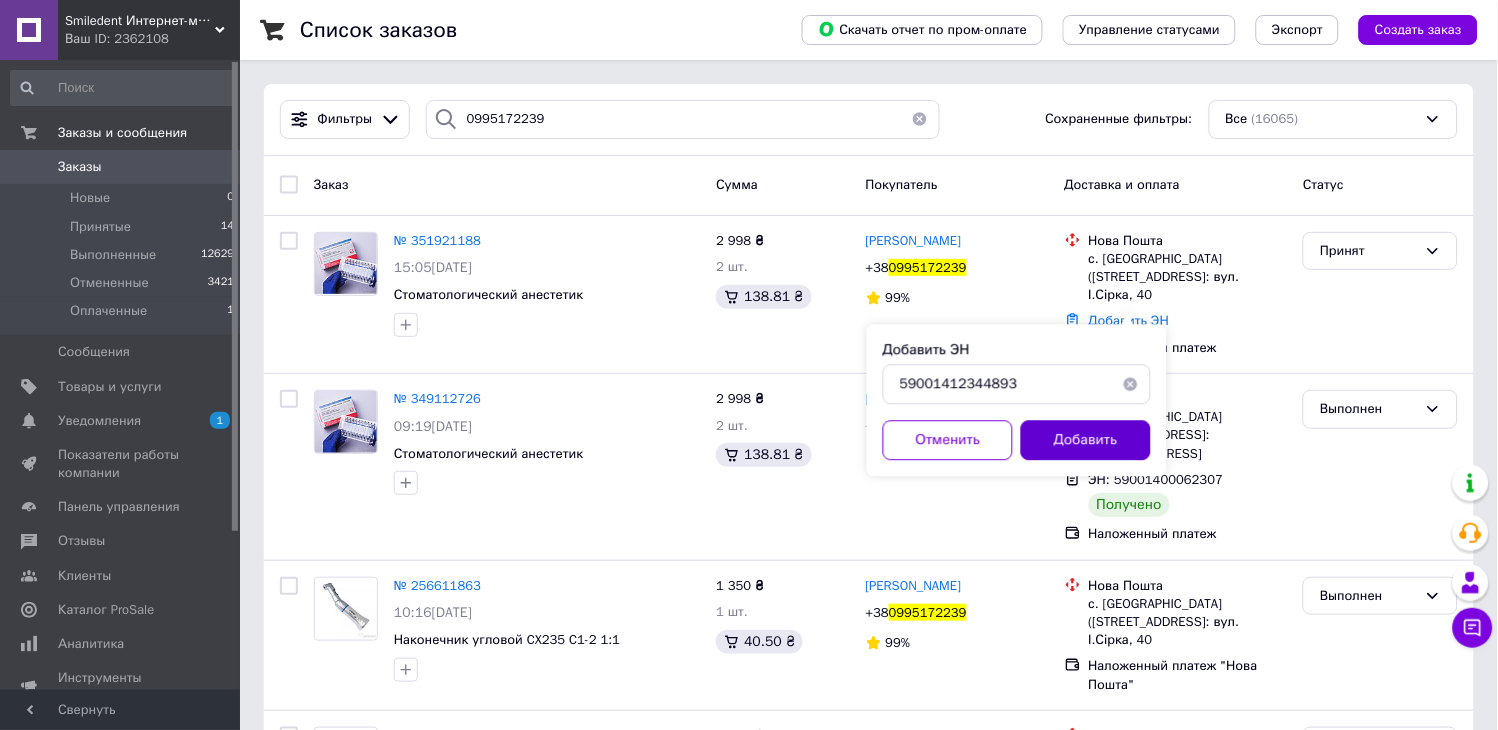 click on "Добавить" at bounding box center (1086, 440) 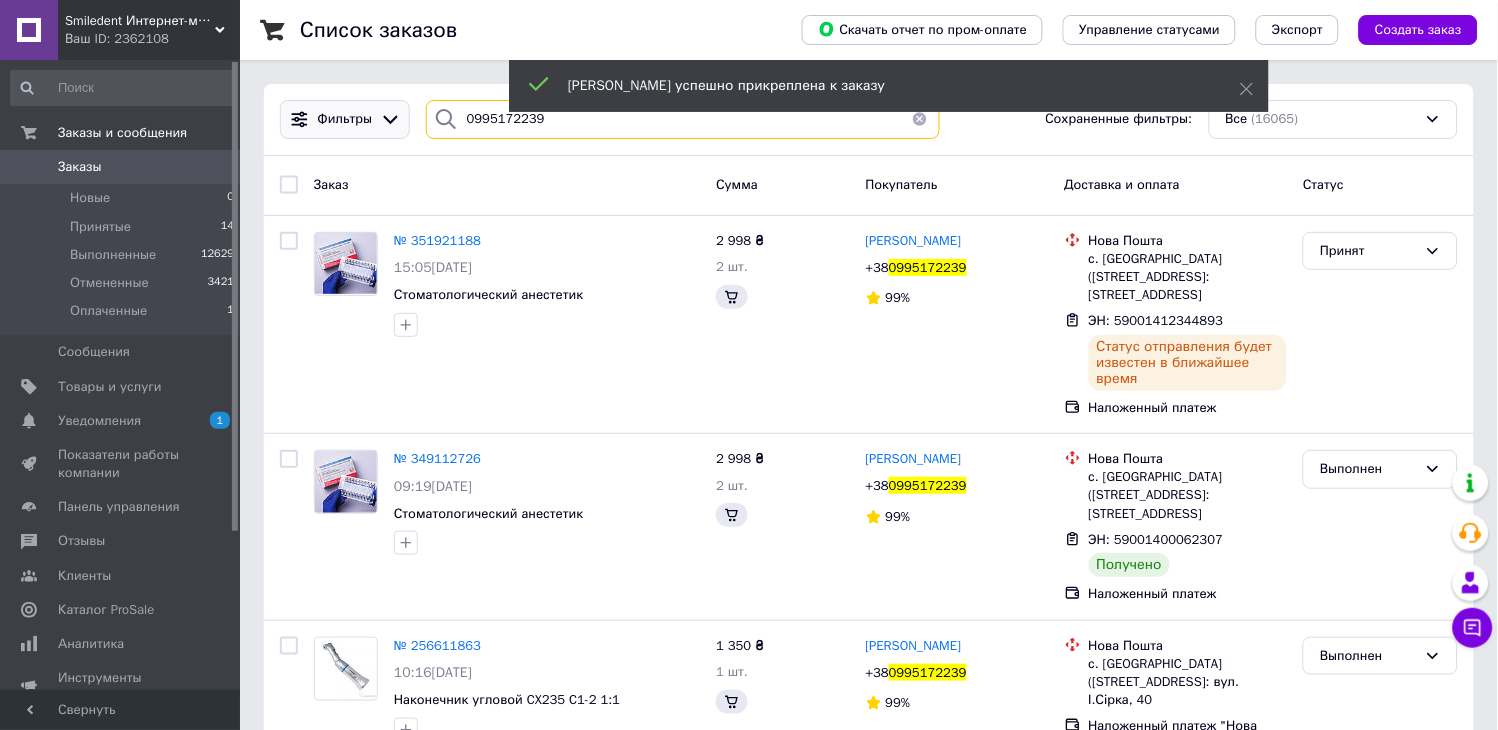 drag, startPoint x: 571, startPoint y: 121, endPoint x: 352, endPoint y: 132, distance: 219.27608 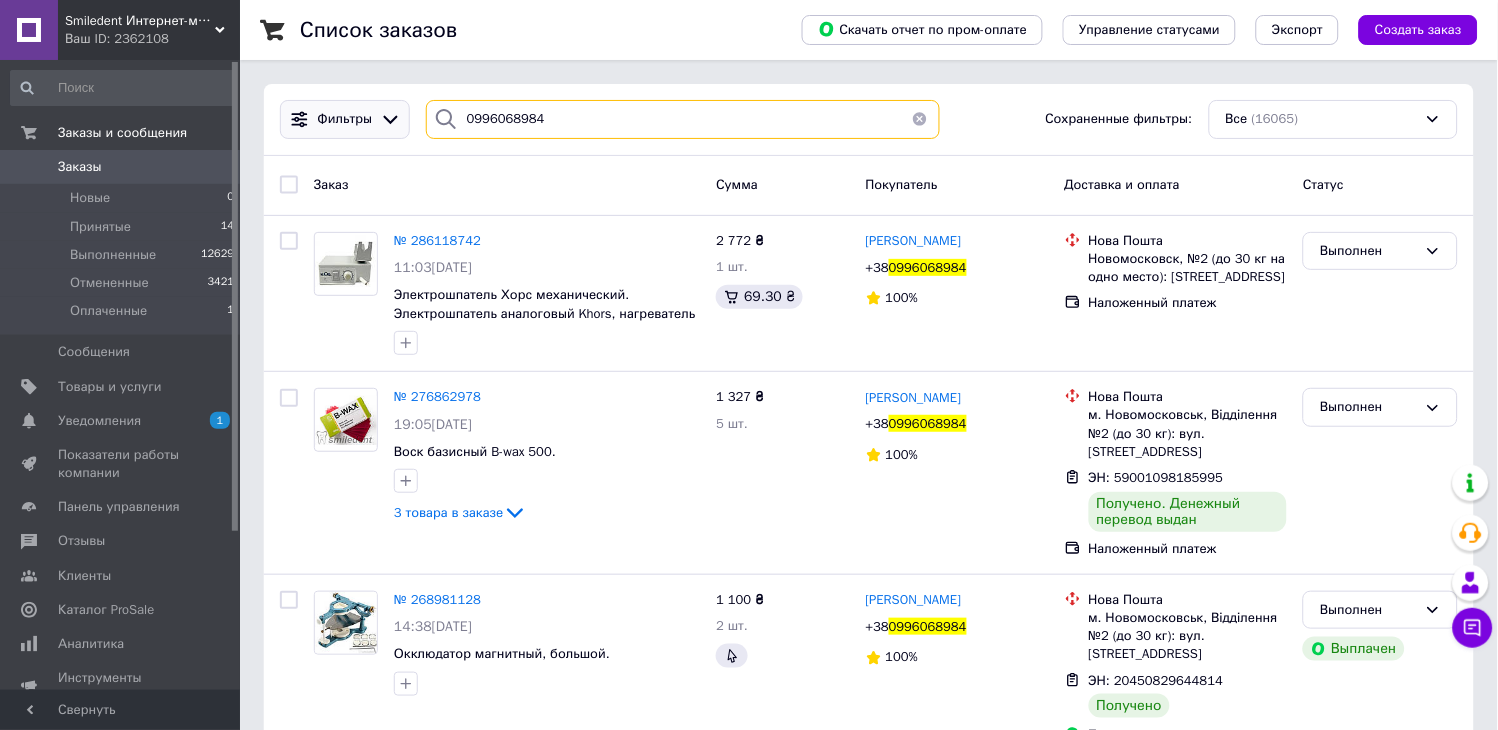 drag, startPoint x: 617, startPoint y: 112, endPoint x: 374, endPoint y: 113, distance: 243.00206 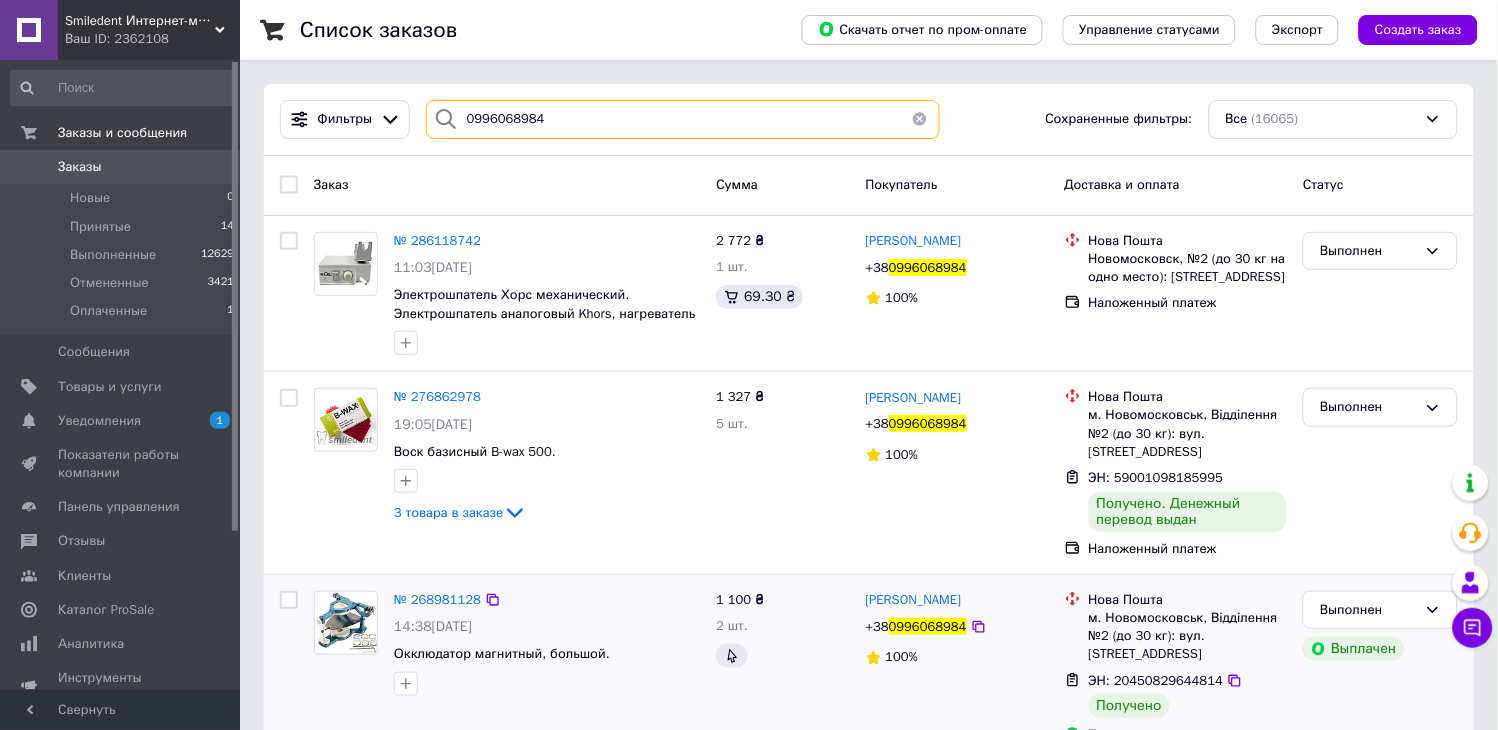type on "0996068984" 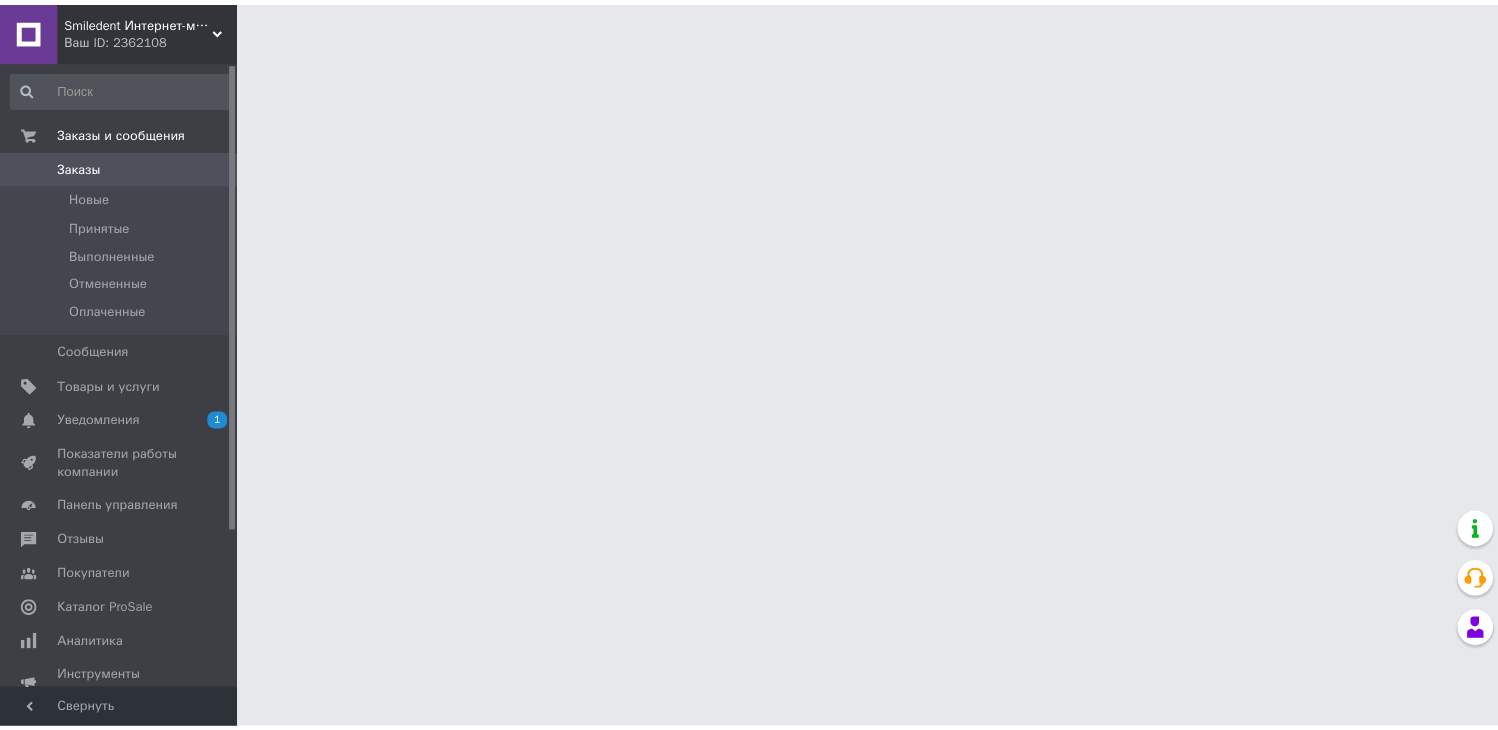 scroll, scrollTop: 0, scrollLeft: 0, axis: both 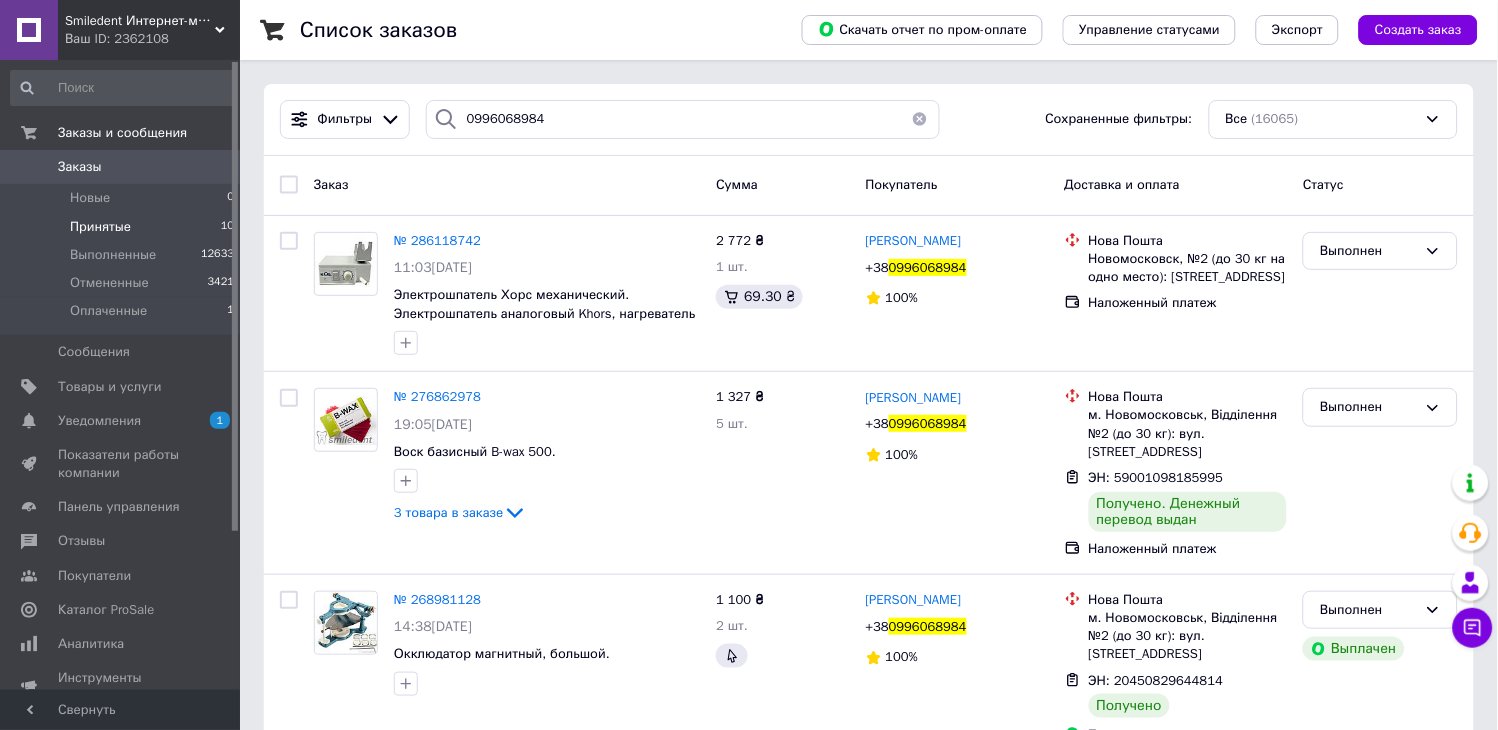 click on "Принятые 10" at bounding box center (123, 227) 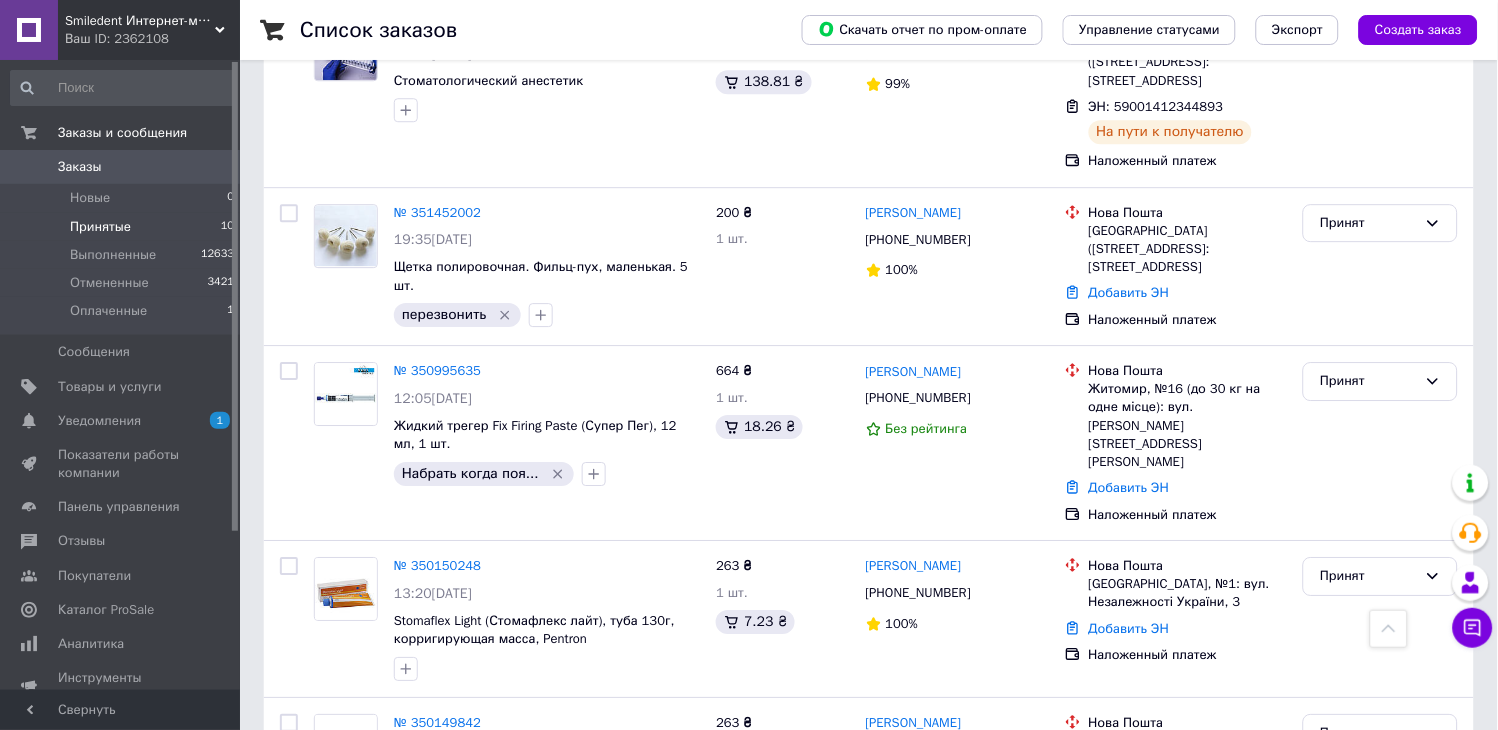 scroll, scrollTop: 976, scrollLeft: 0, axis: vertical 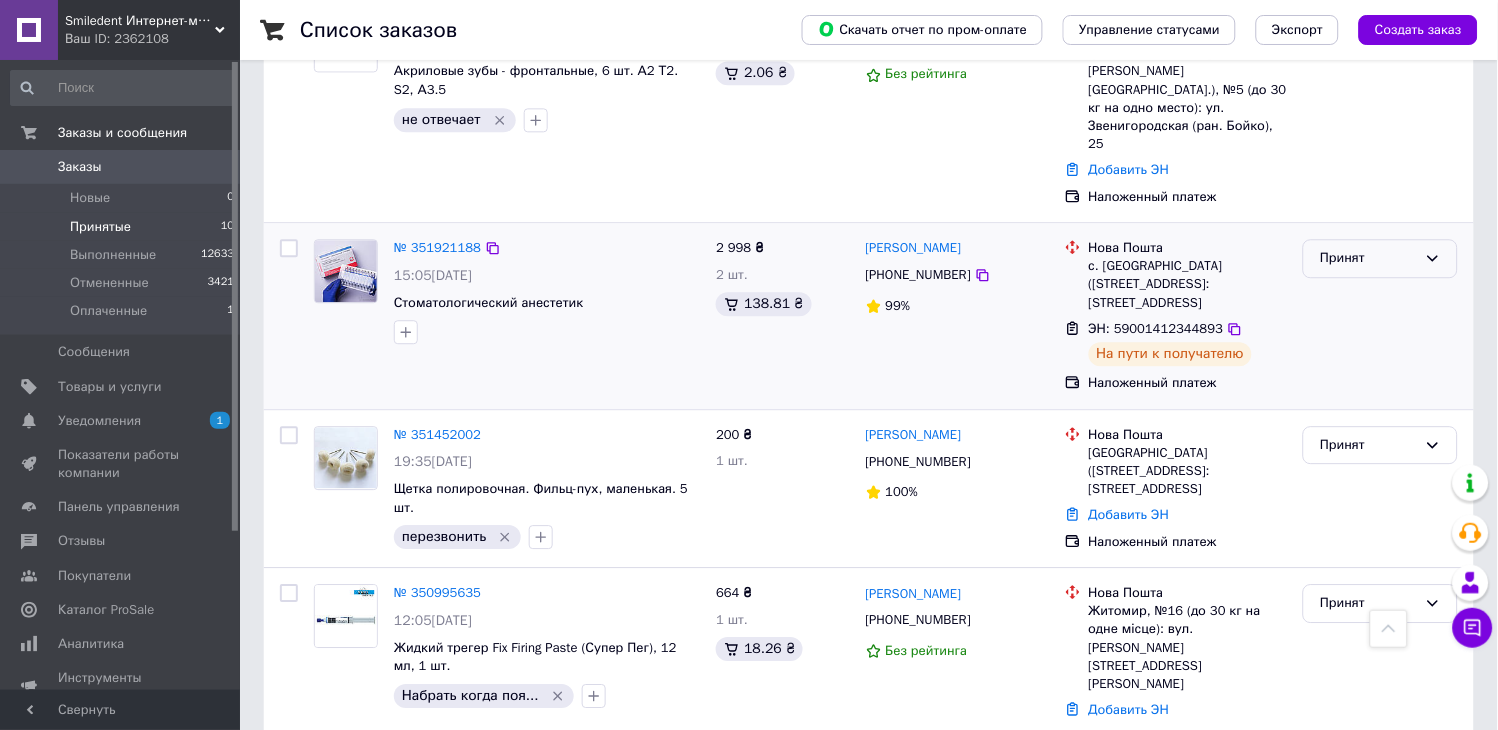 click on "Принят" at bounding box center (1368, 258) 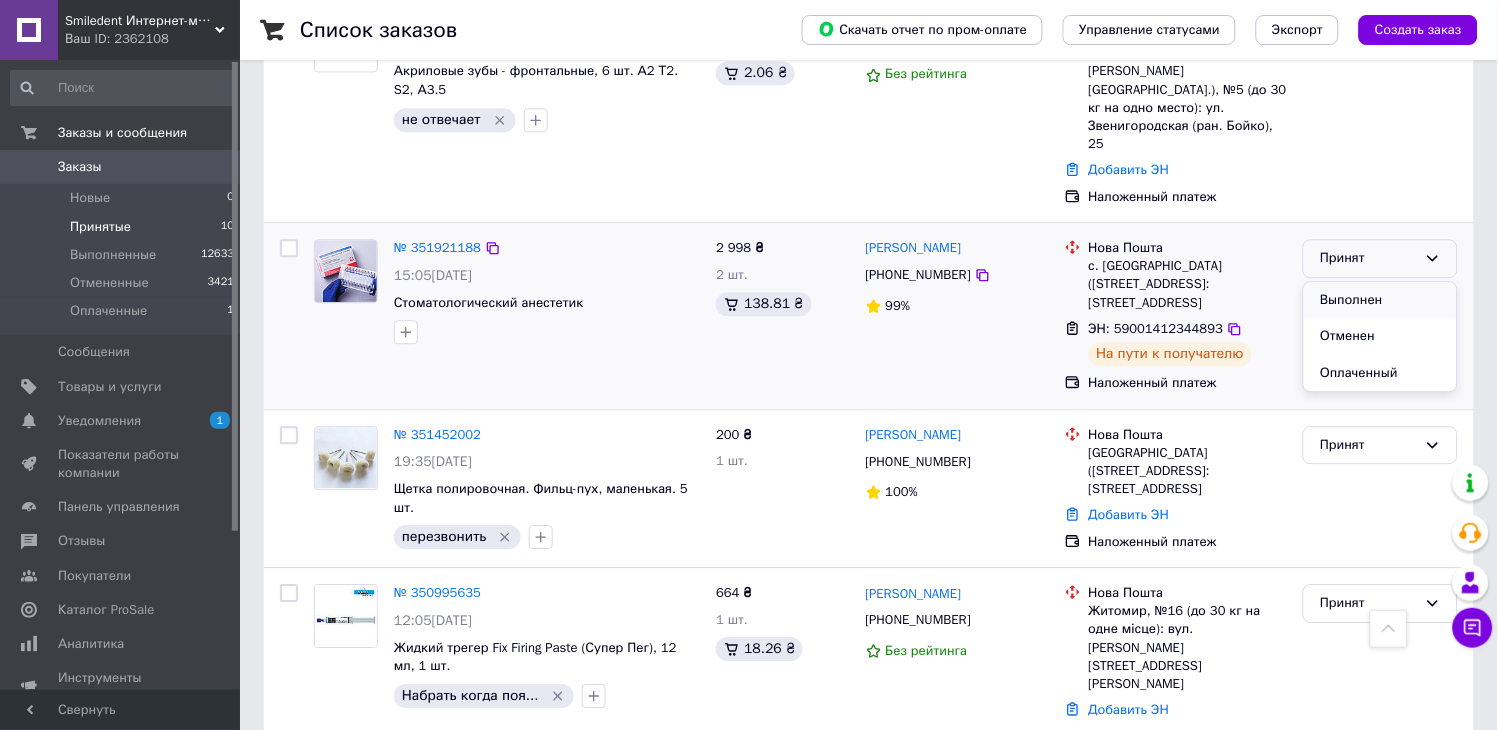 click on "Выполнен" at bounding box center [1380, 300] 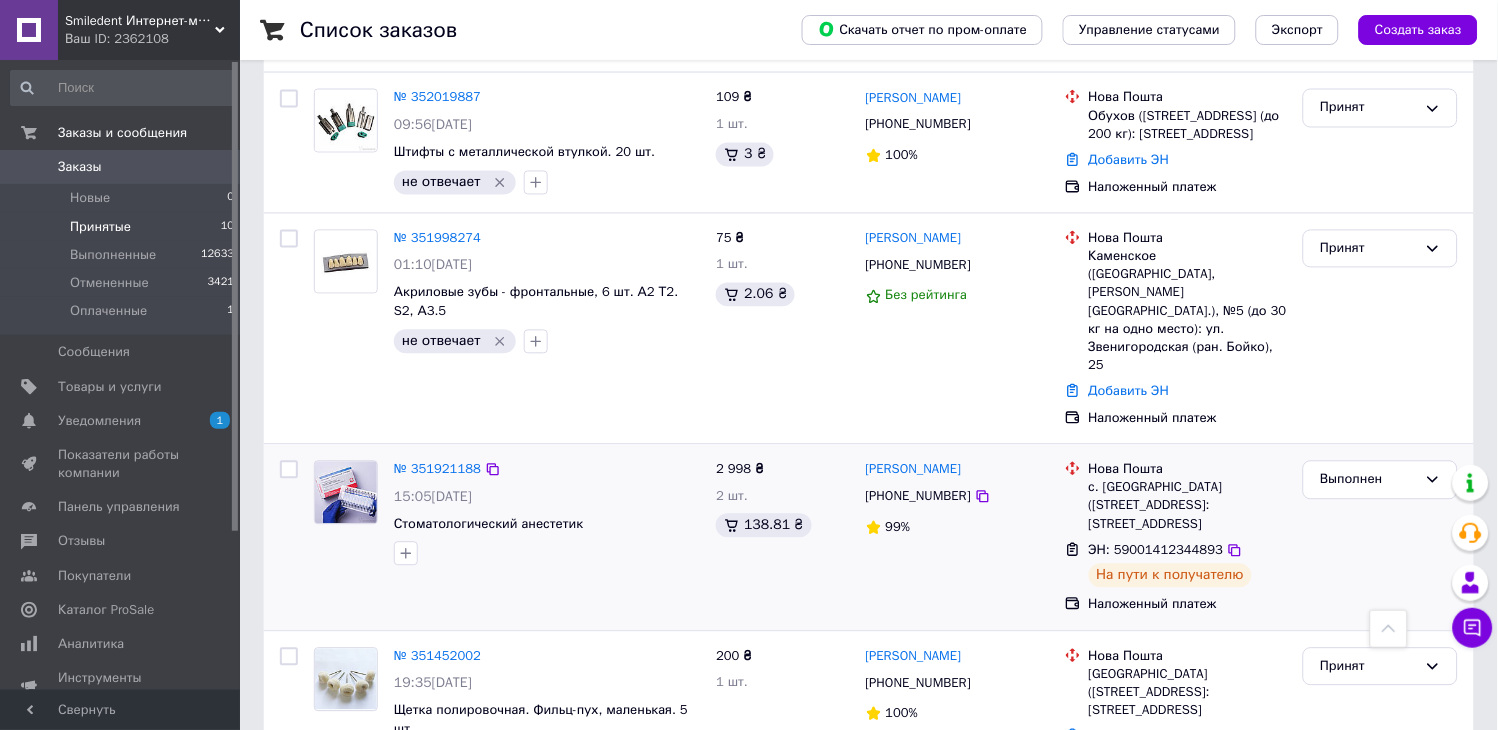 scroll, scrollTop: 532, scrollLeft: 0, axis: vertical 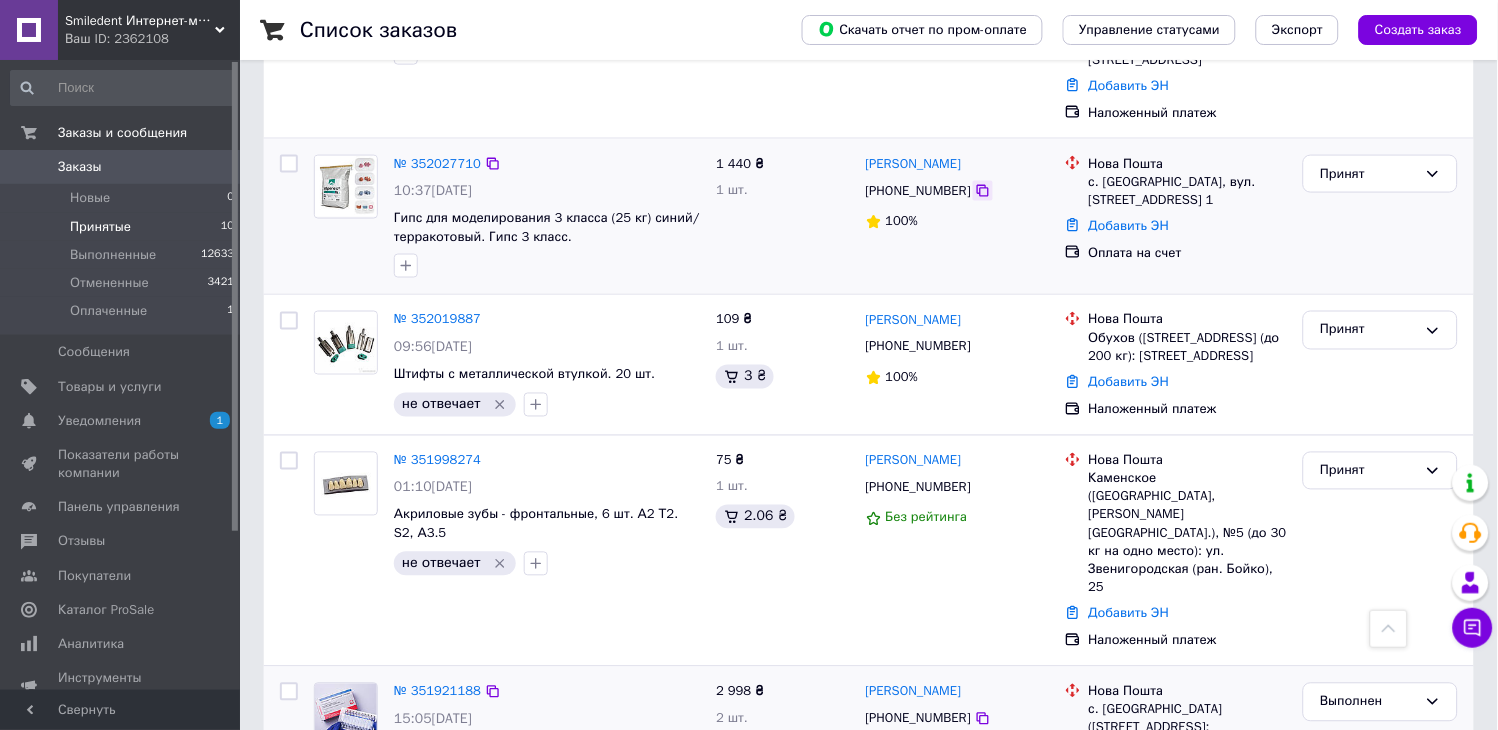 click 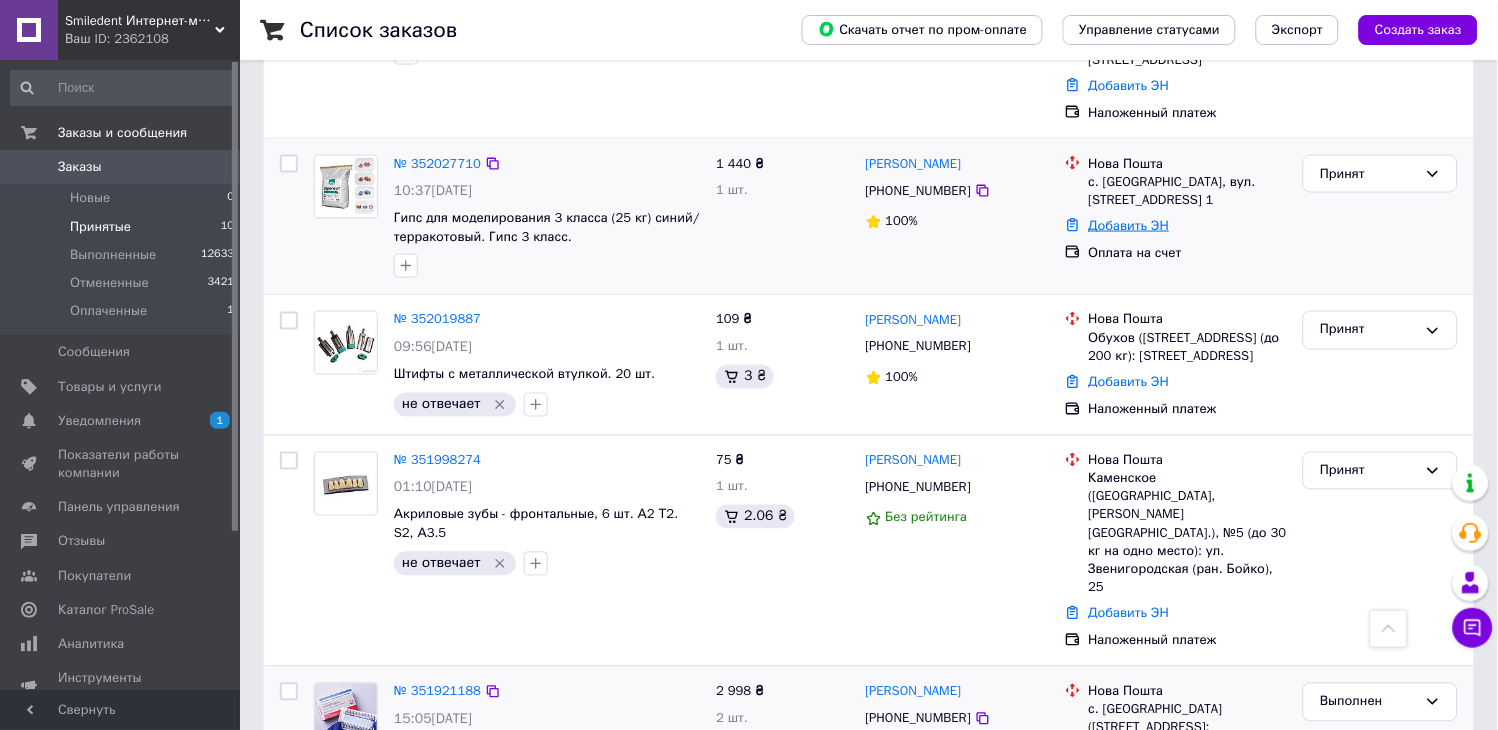 click on "Добавить ЭН" at bounding box center [1129, 225] 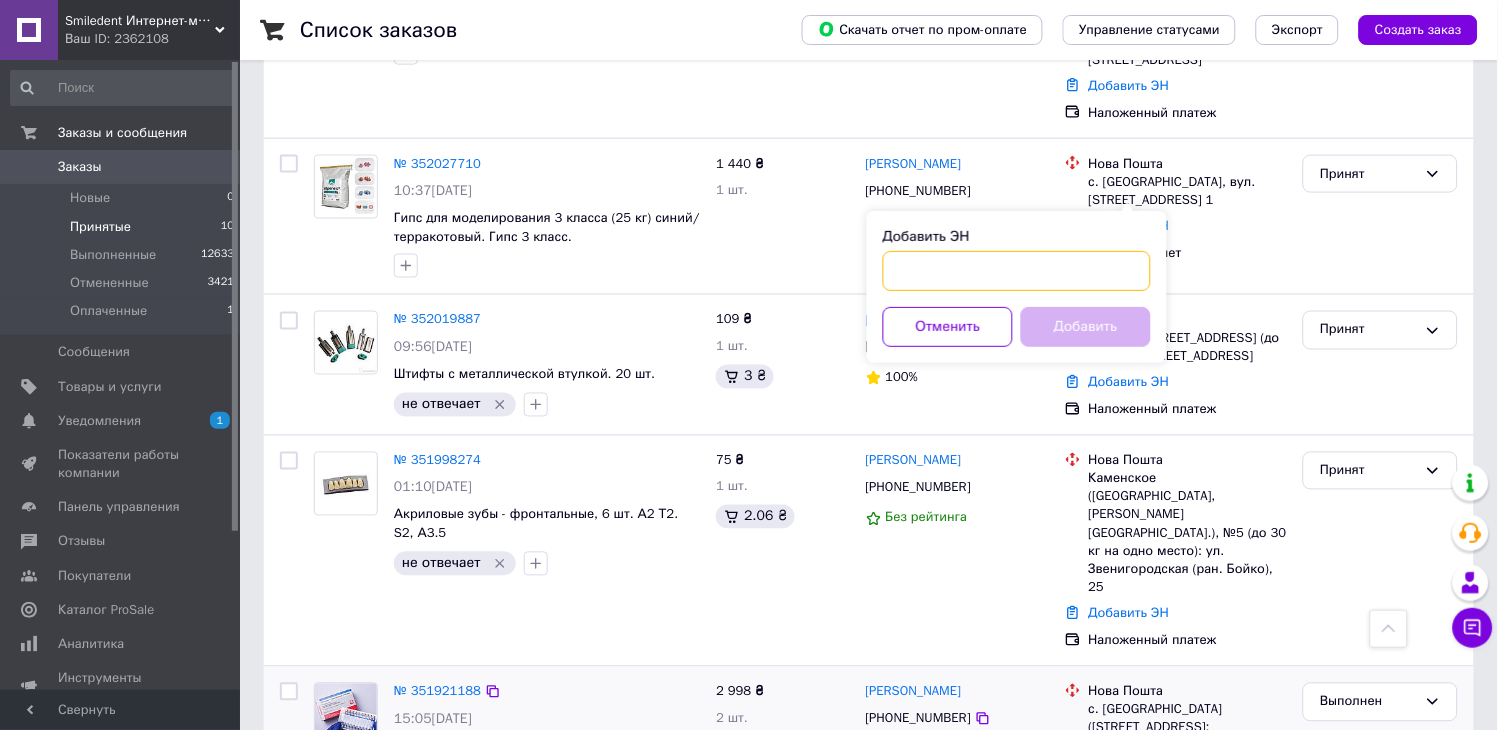 click on "Добавить ЭН" at bounding box center [1017, 271] 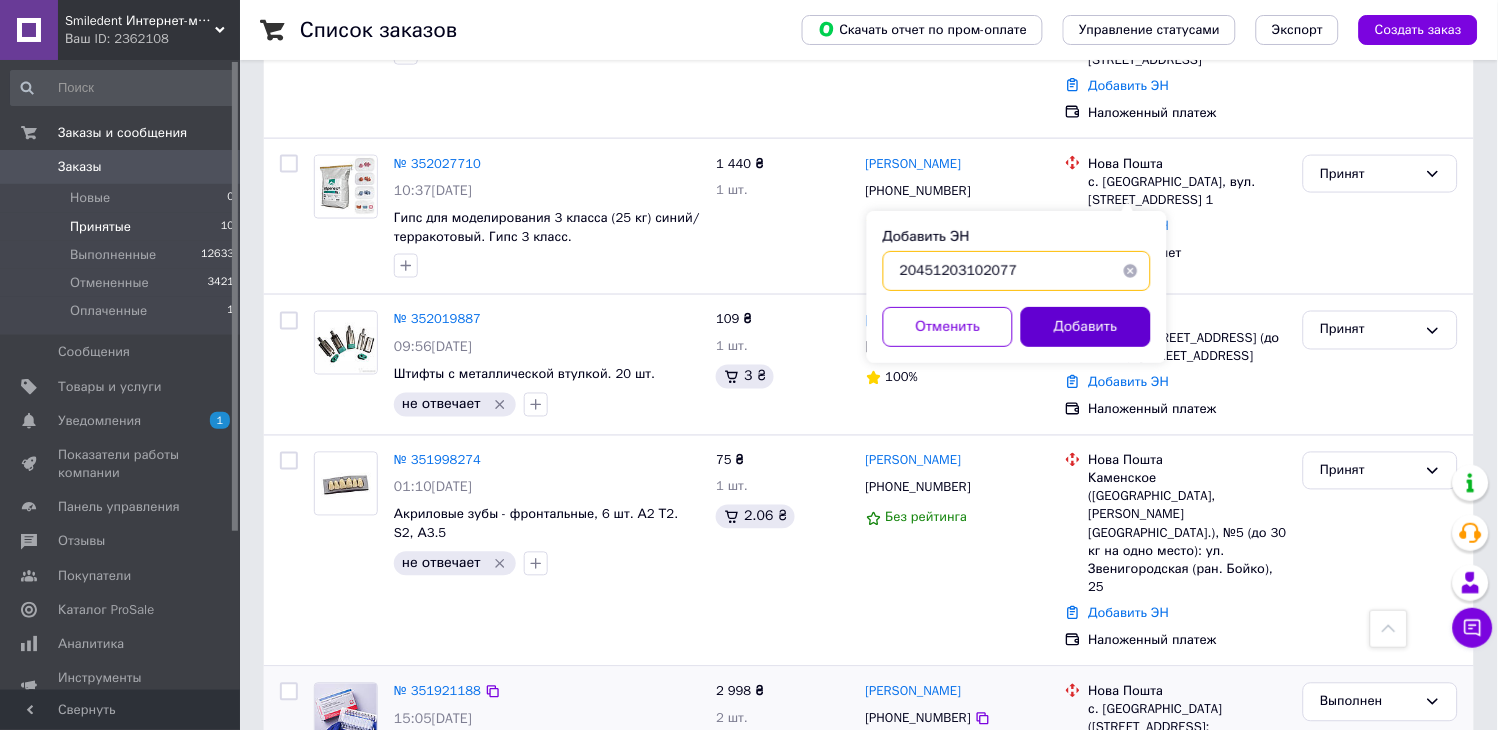 type on "20451203102077" 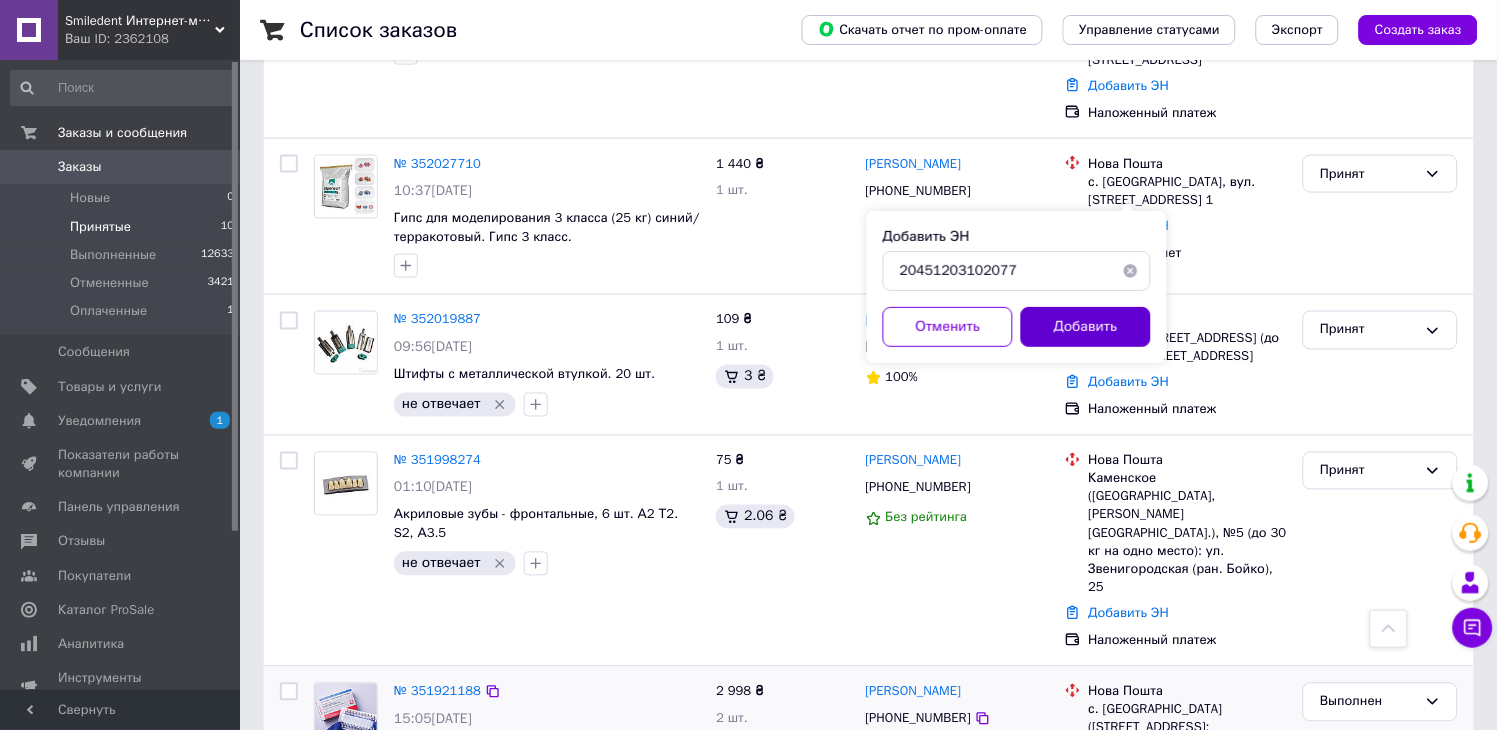 click on "Добавить" at bounding box center (1086, 327) 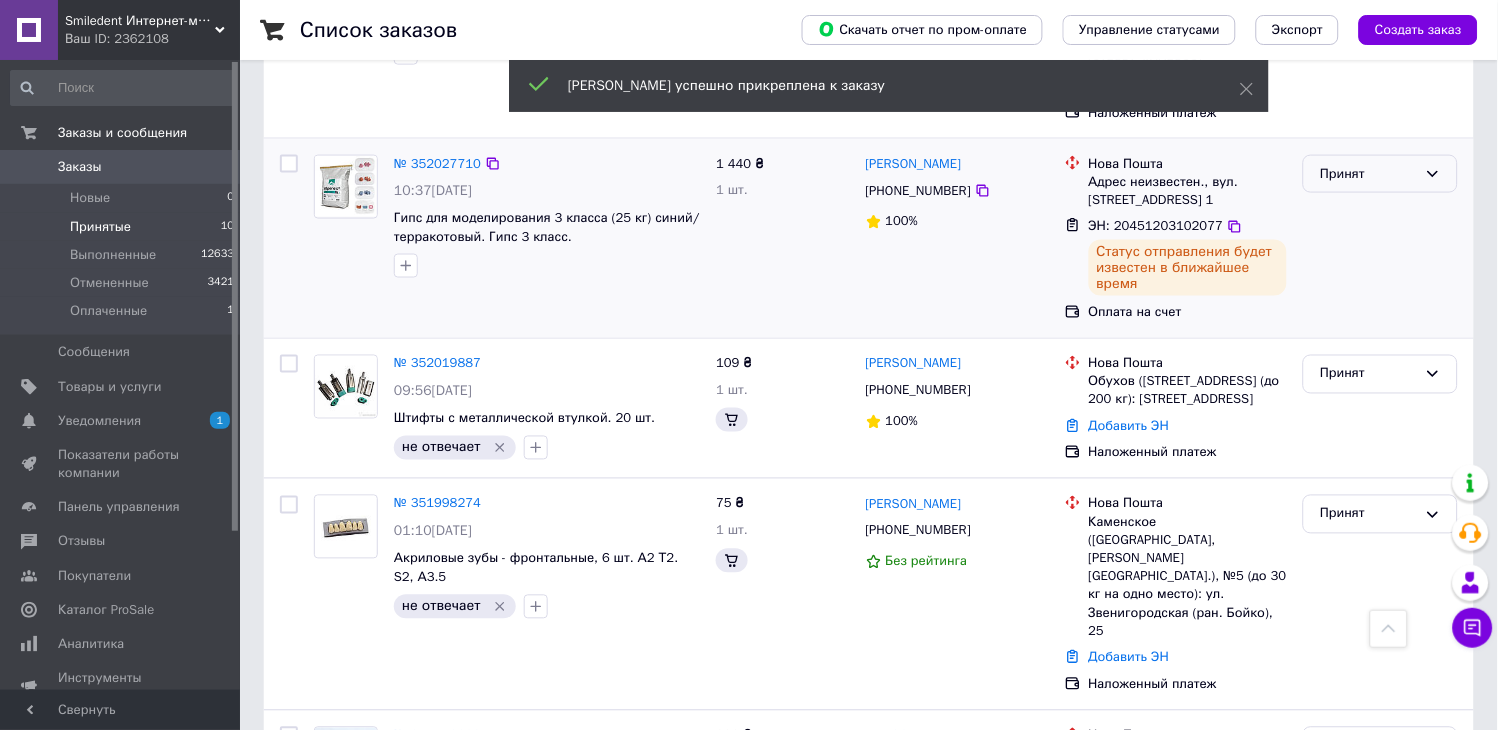 click on "Принят" at bounding box center [1380, 174] 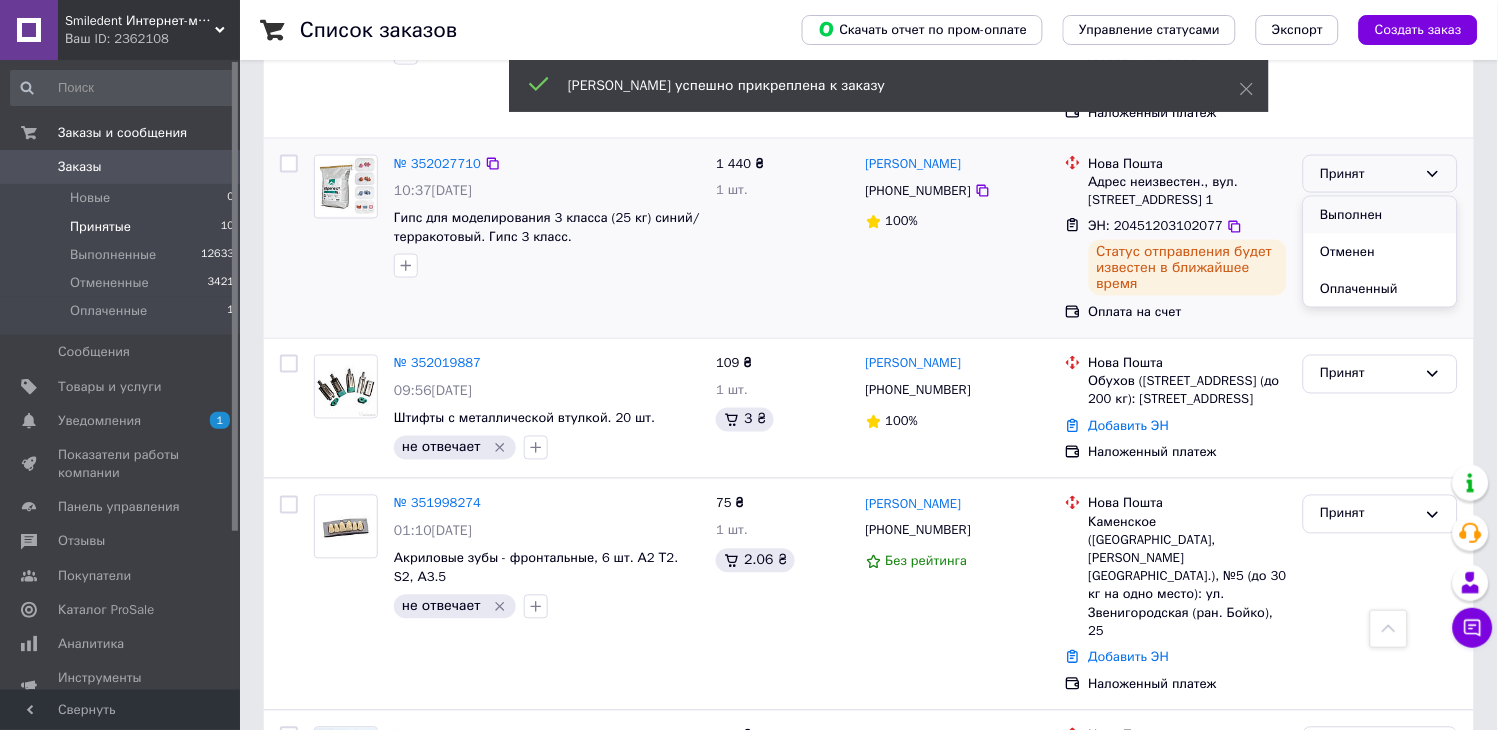 click on "Выполнен" at bounding box center (1380, 215) 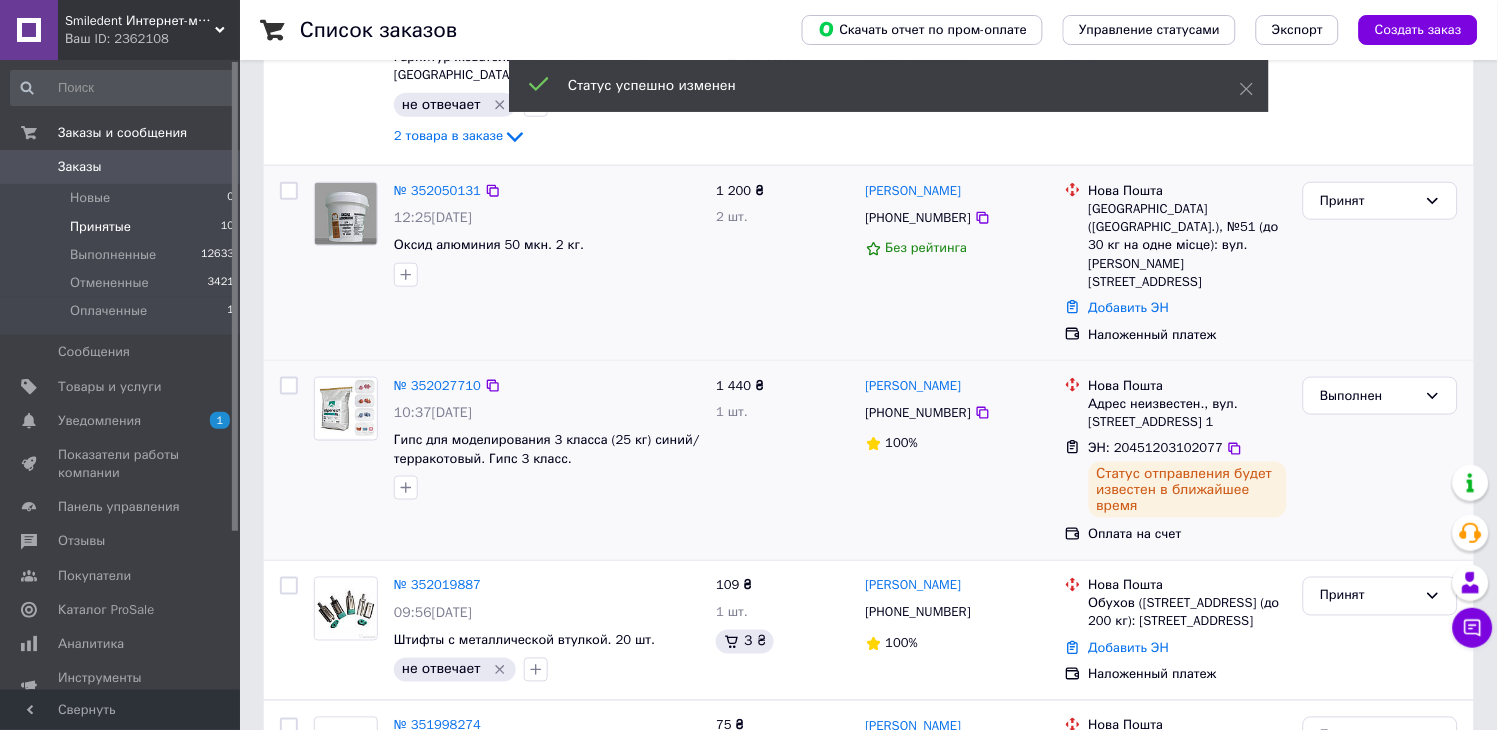 scroll, scrollTop: 198, scrollLeft: 0, axis: vertical 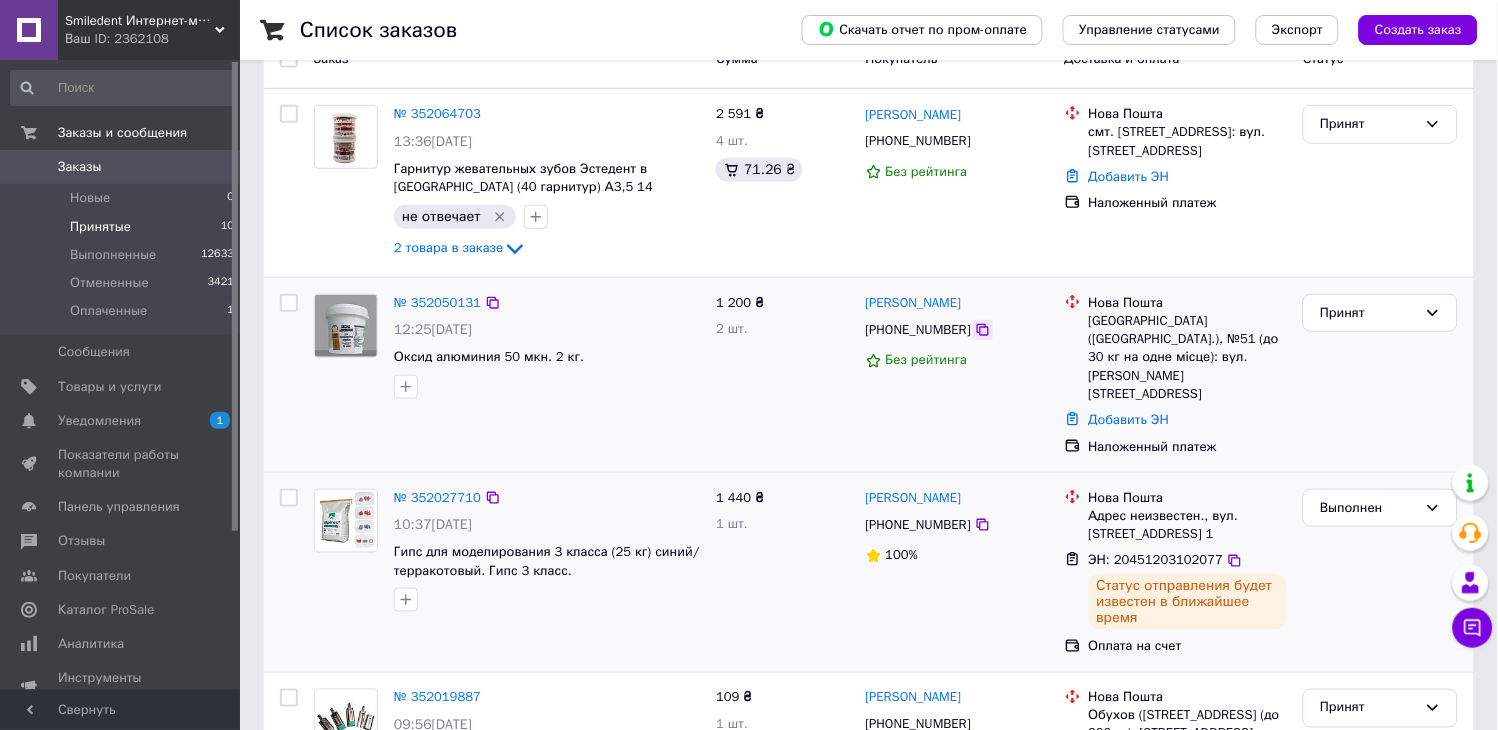 click 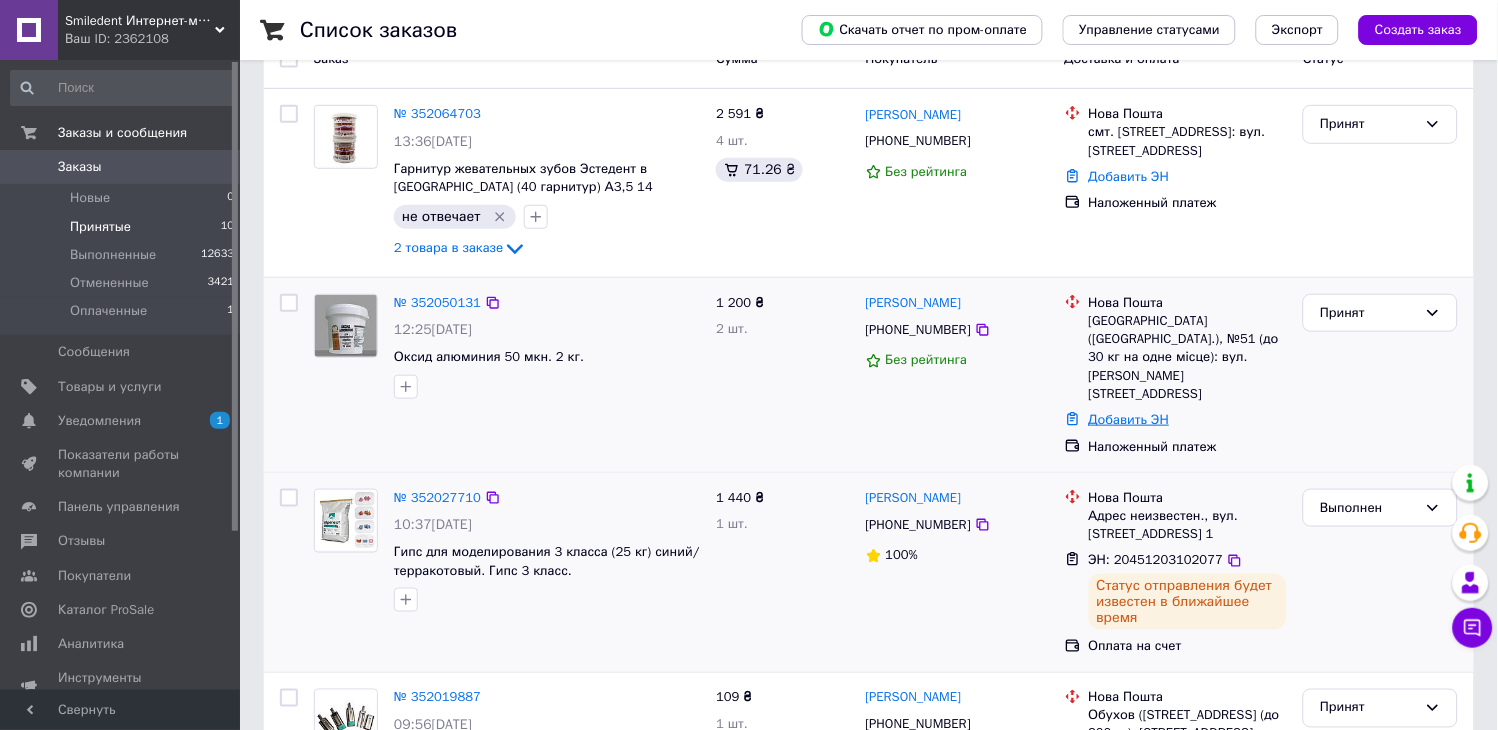 click on "Добавить ЭН" at bounding box center [1129, 419] 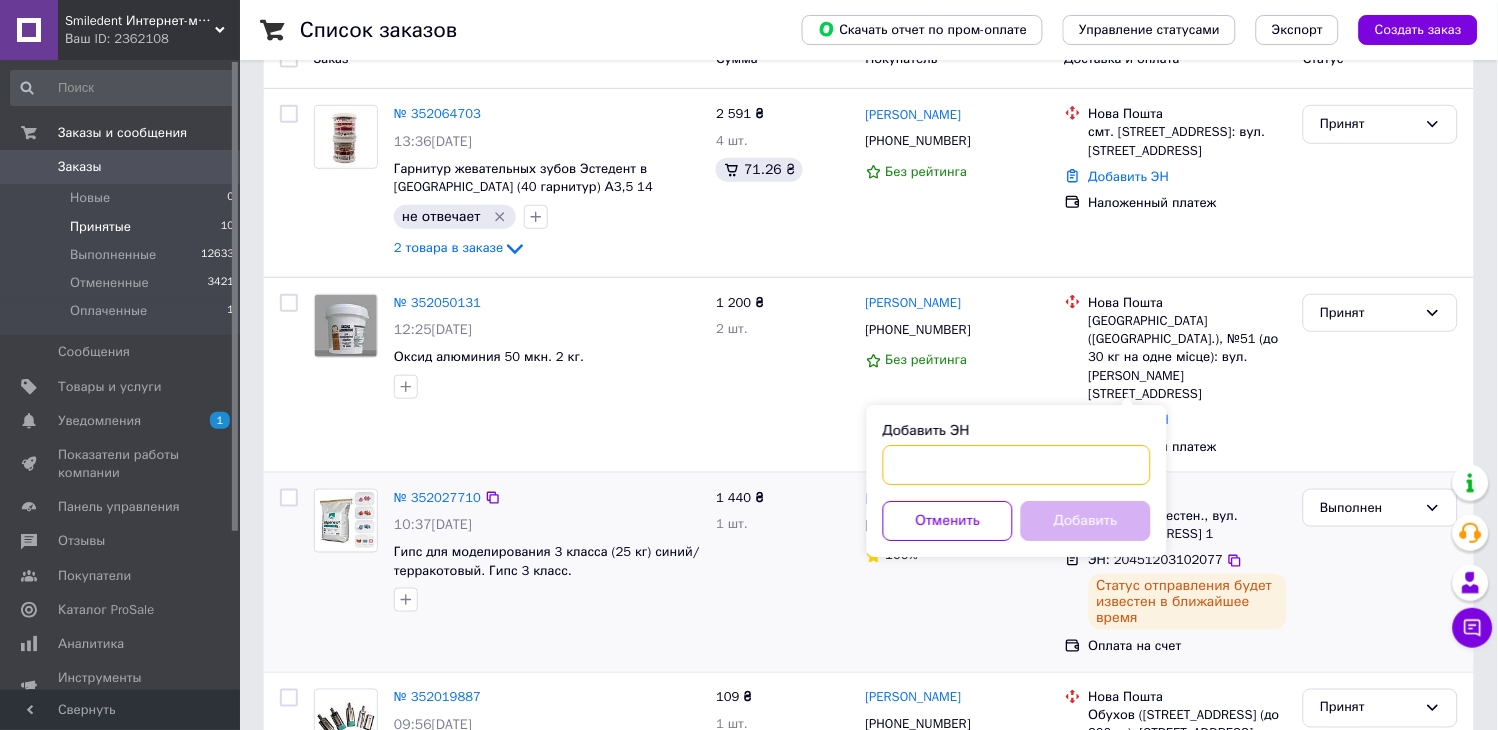 click on "Добавить ЭН" at bounding box center (1017, 465) 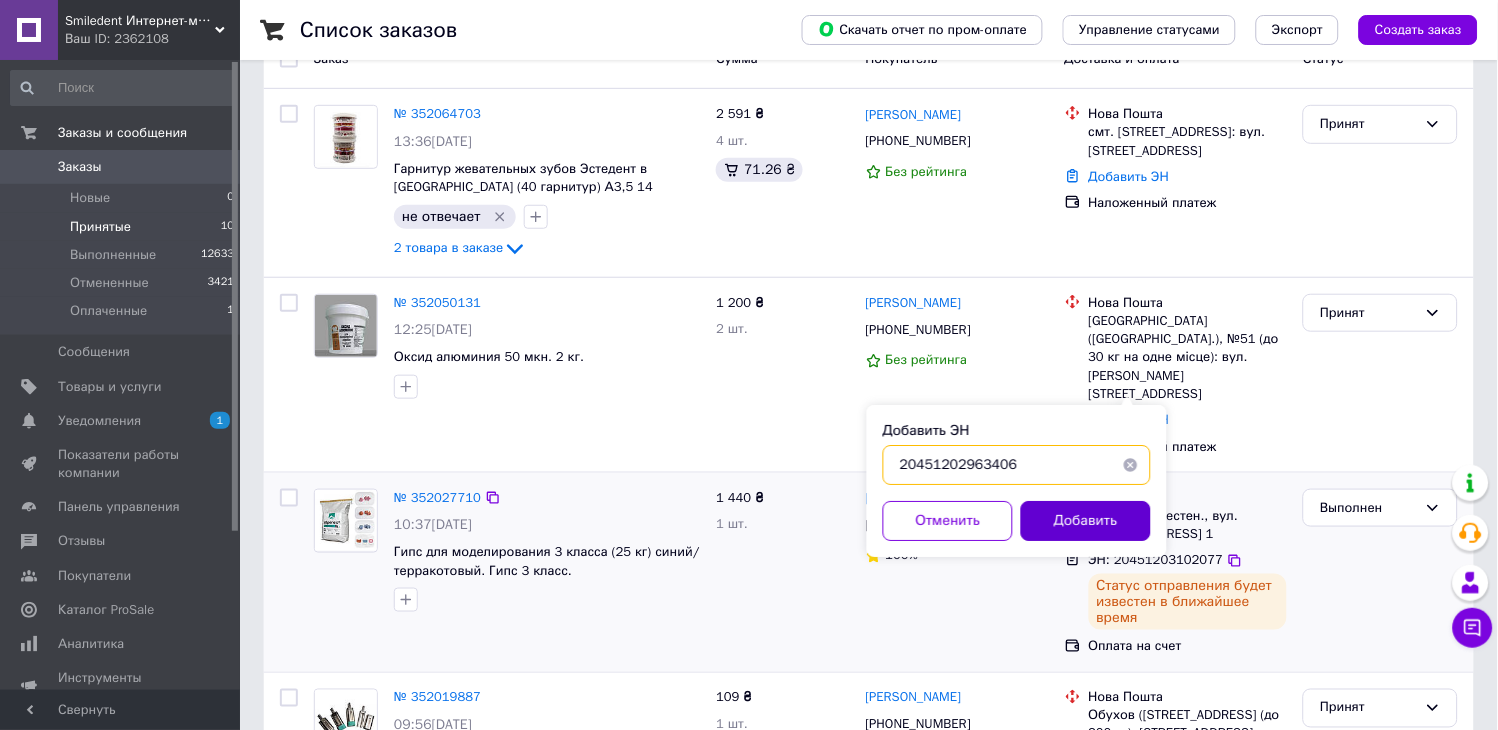 type on "20451202963406" 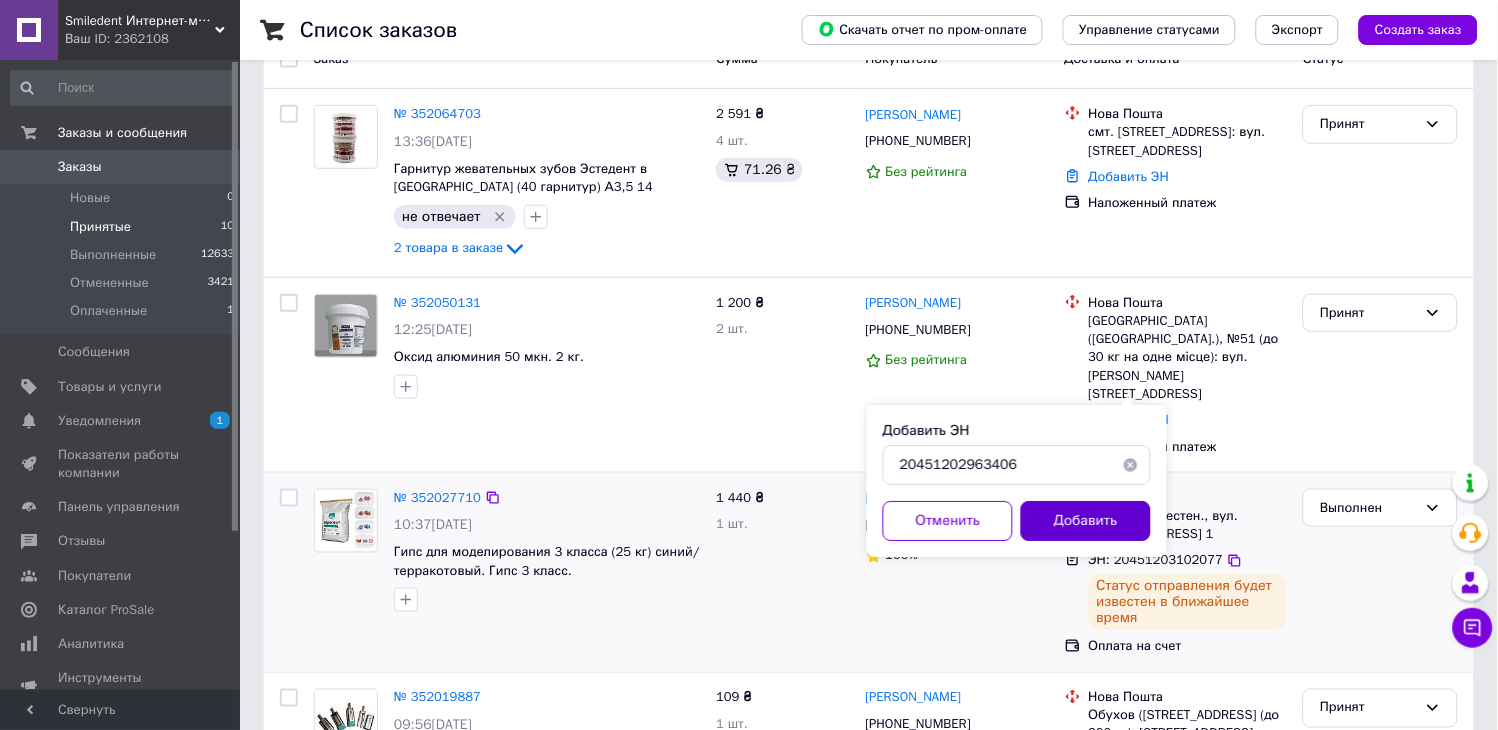 click on "Добавить" at bounding box center (1086, 521) 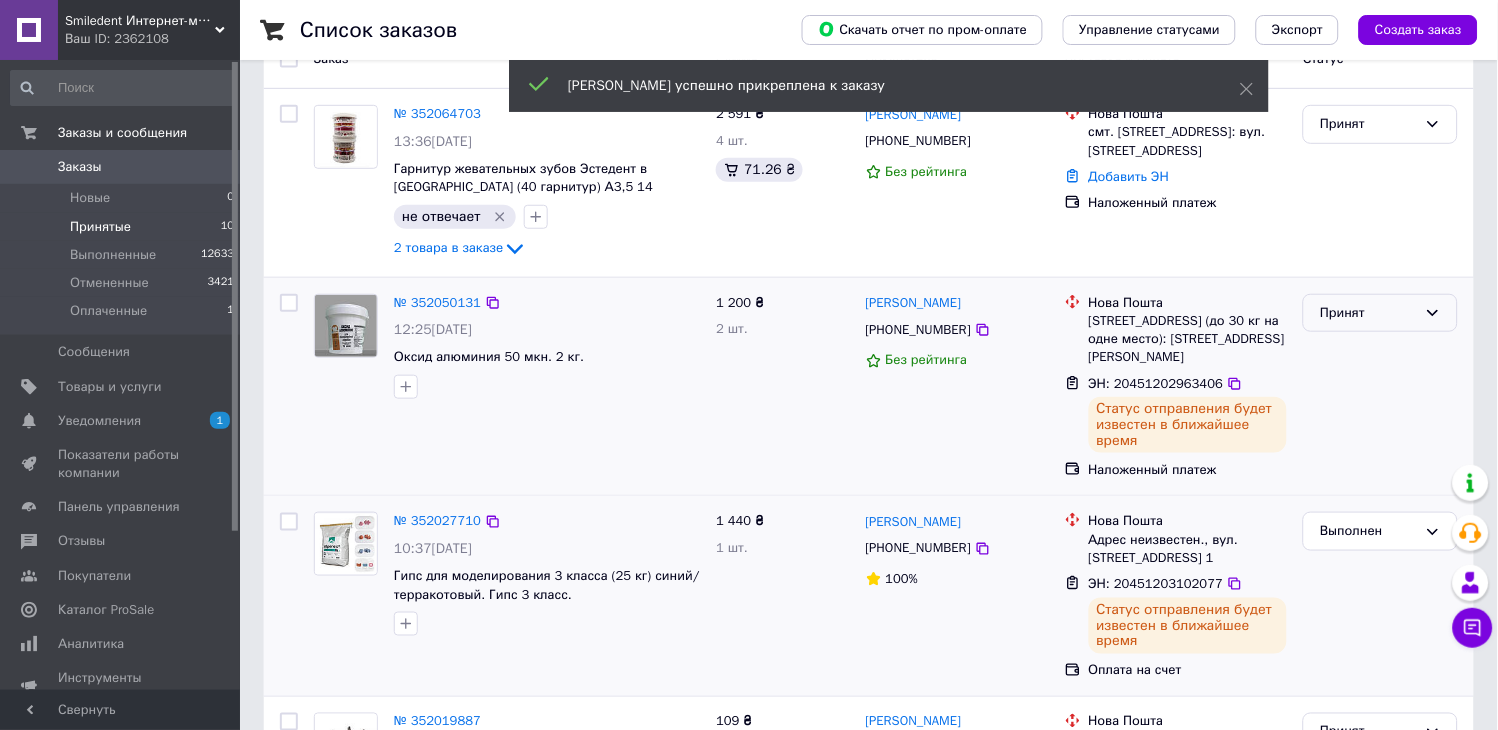 click on "Принят" at bounding box center (1368, 313) 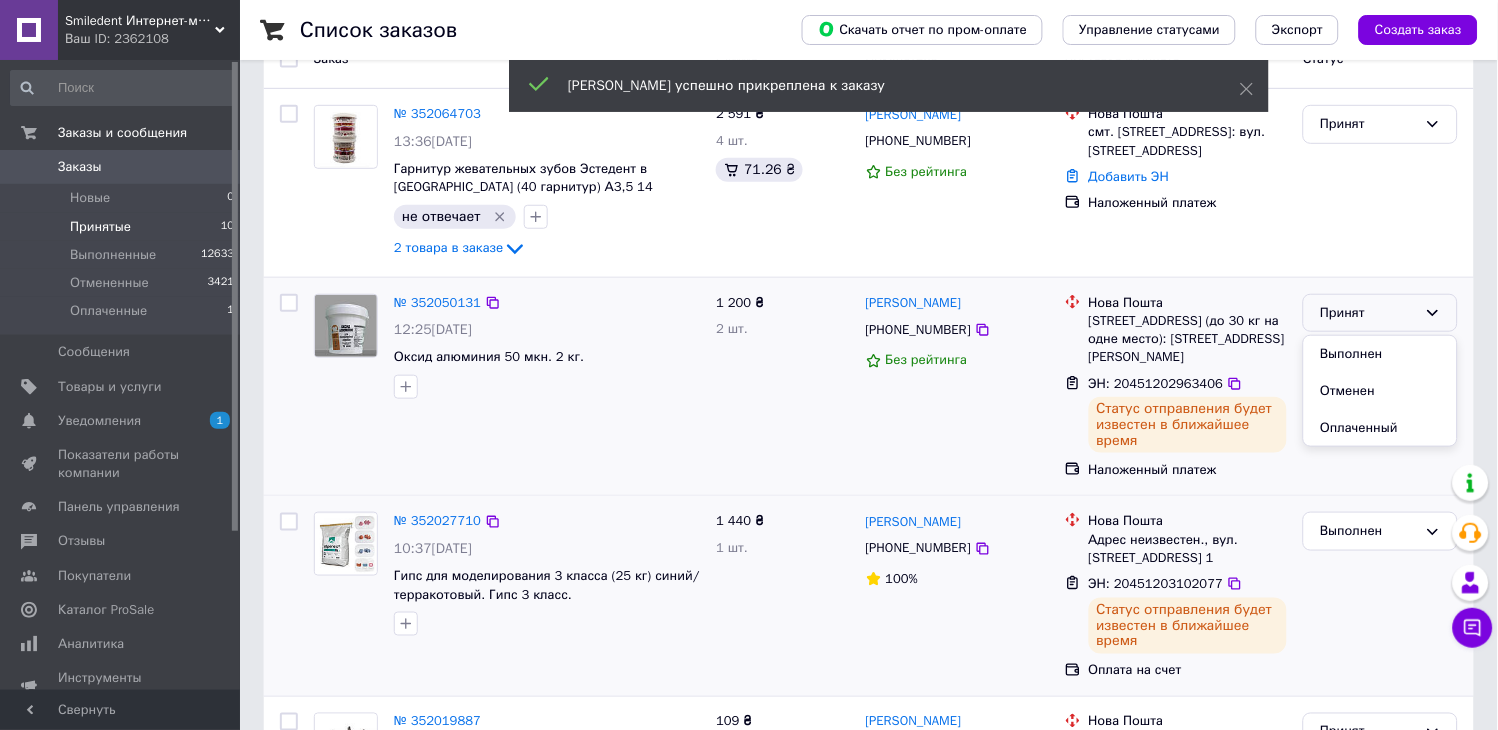 click on "Выполнен" at bounding box center (1380, 354) 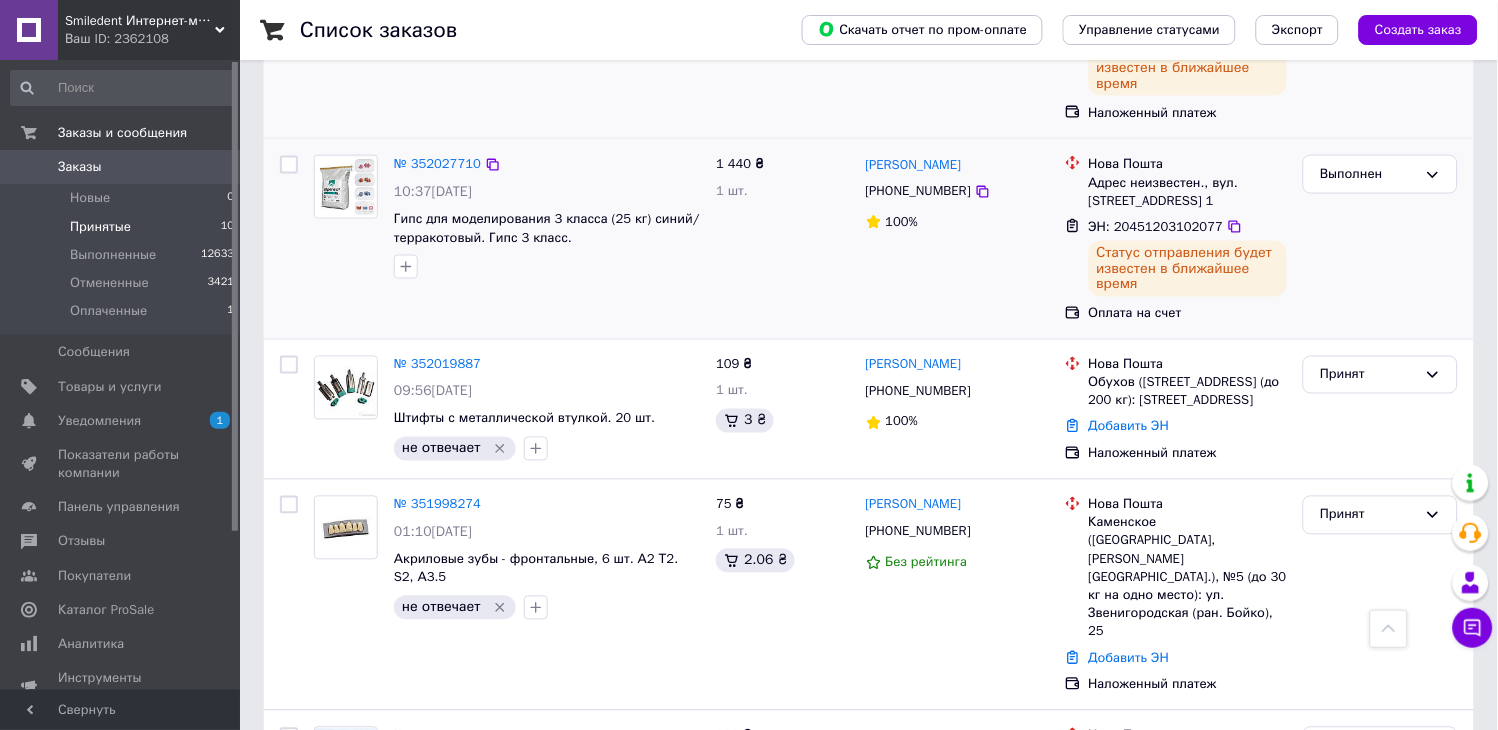 scroll, scrollTop: 222, scrollLeft: 0, axis: vertical 